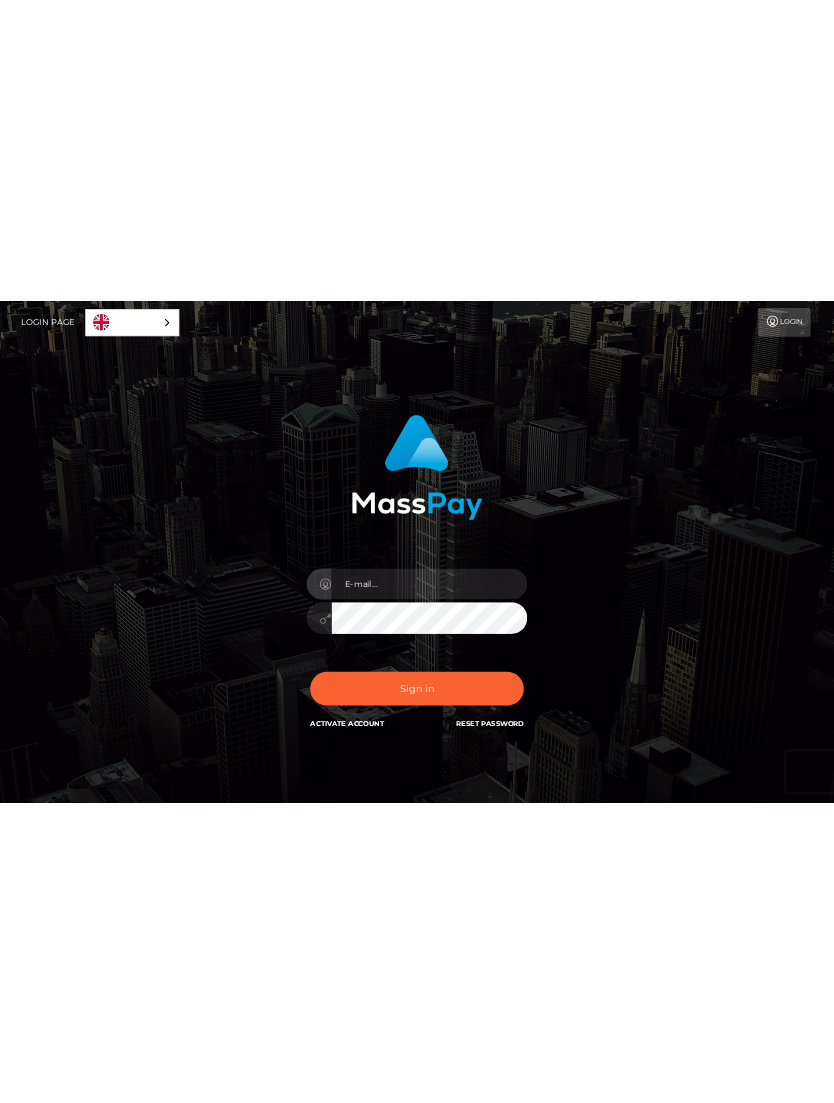 scroll, scrollTop: 0, scrollLeft: 0, axis: both 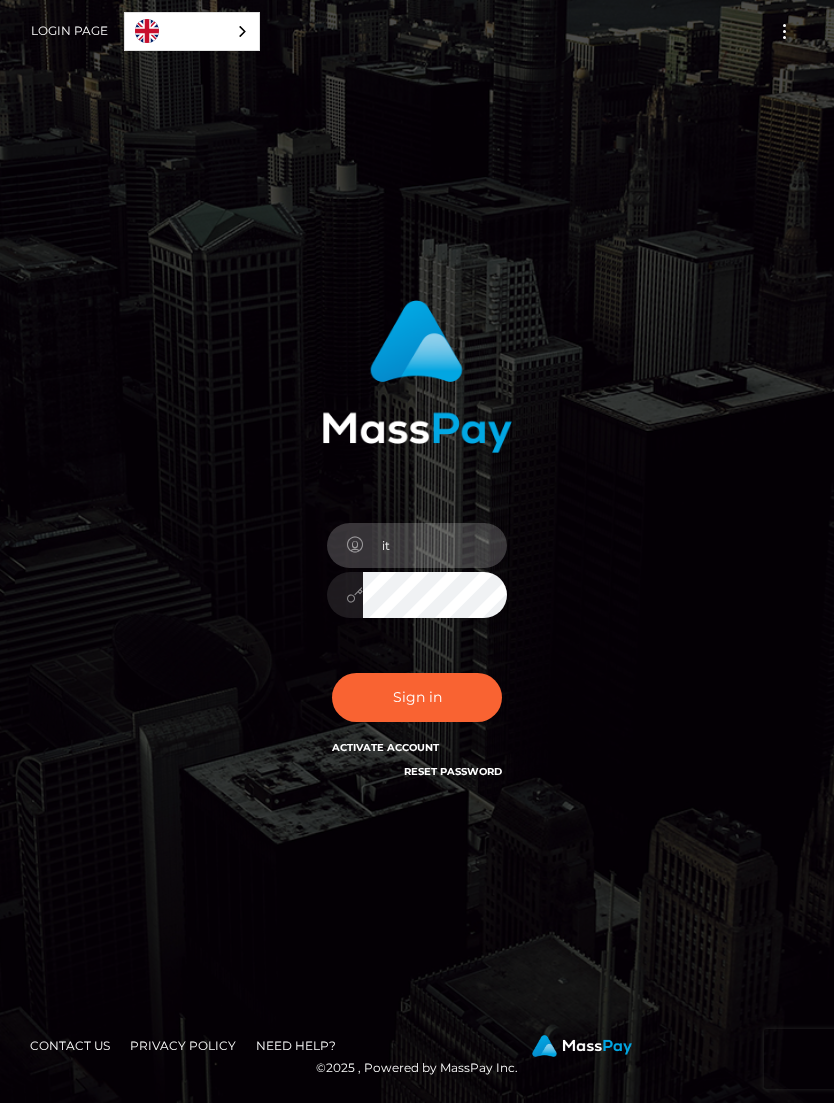 type on "itsmepuxx1112@gmail.com" 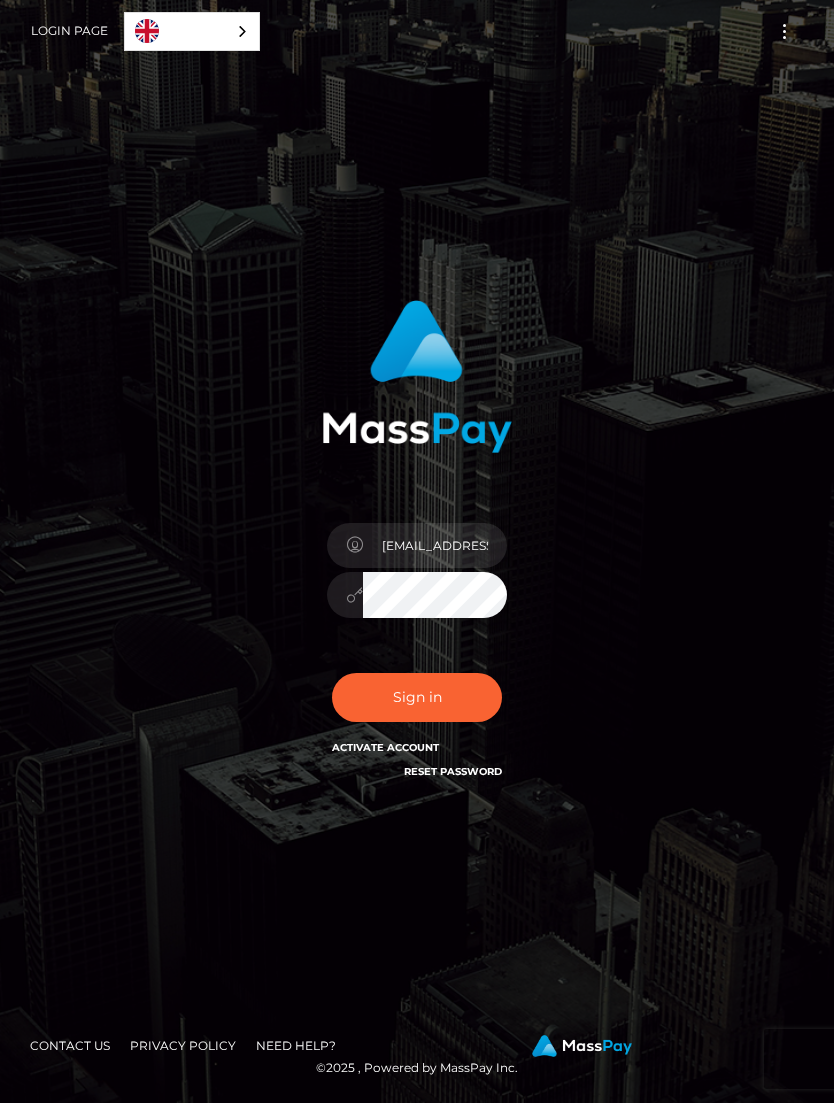 click on "Sign in" at bounding box center (417, 697) 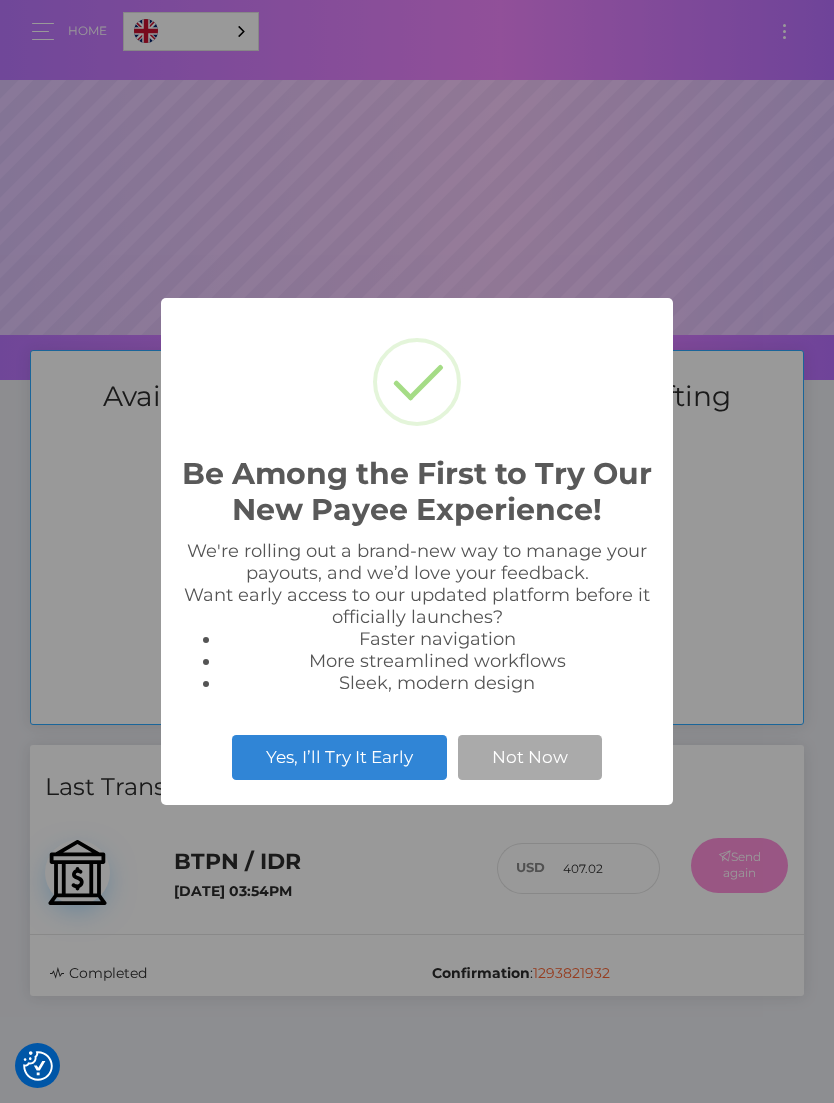 scroll, scrollTop: 0, scrollLeft: 0, axis: both 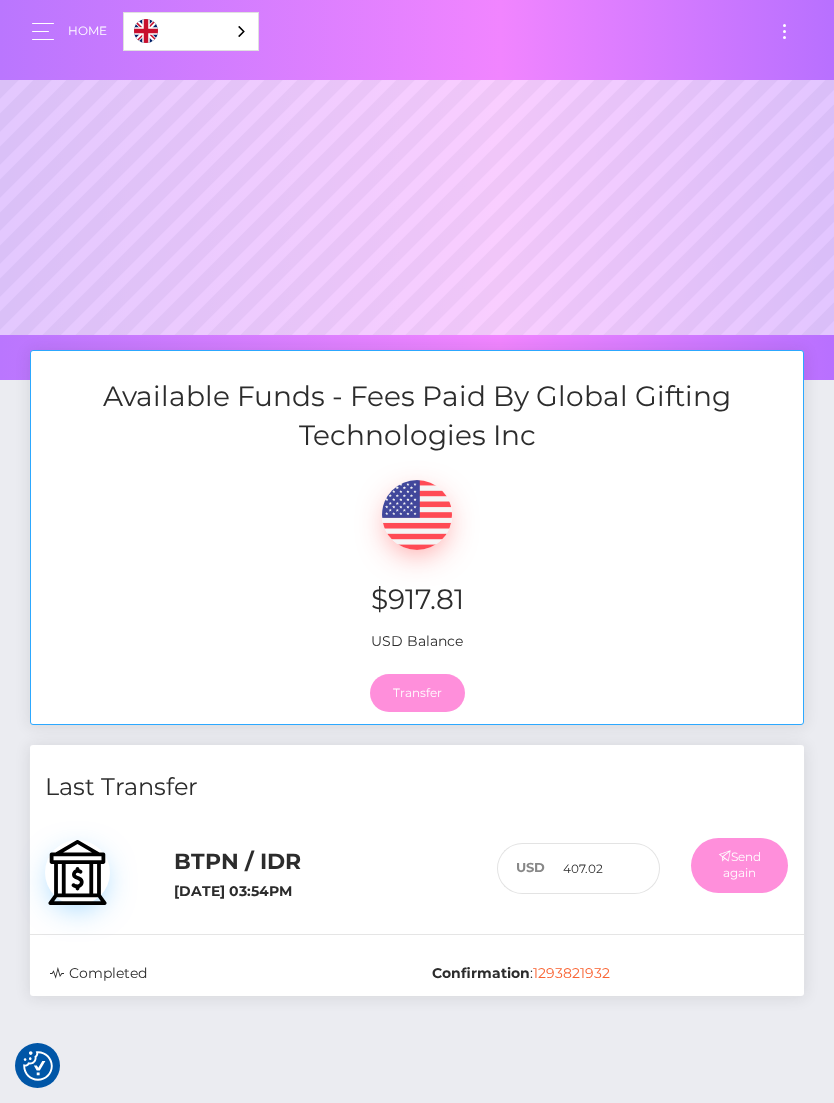 click on "Transfer" at bounding box center (417, 693) 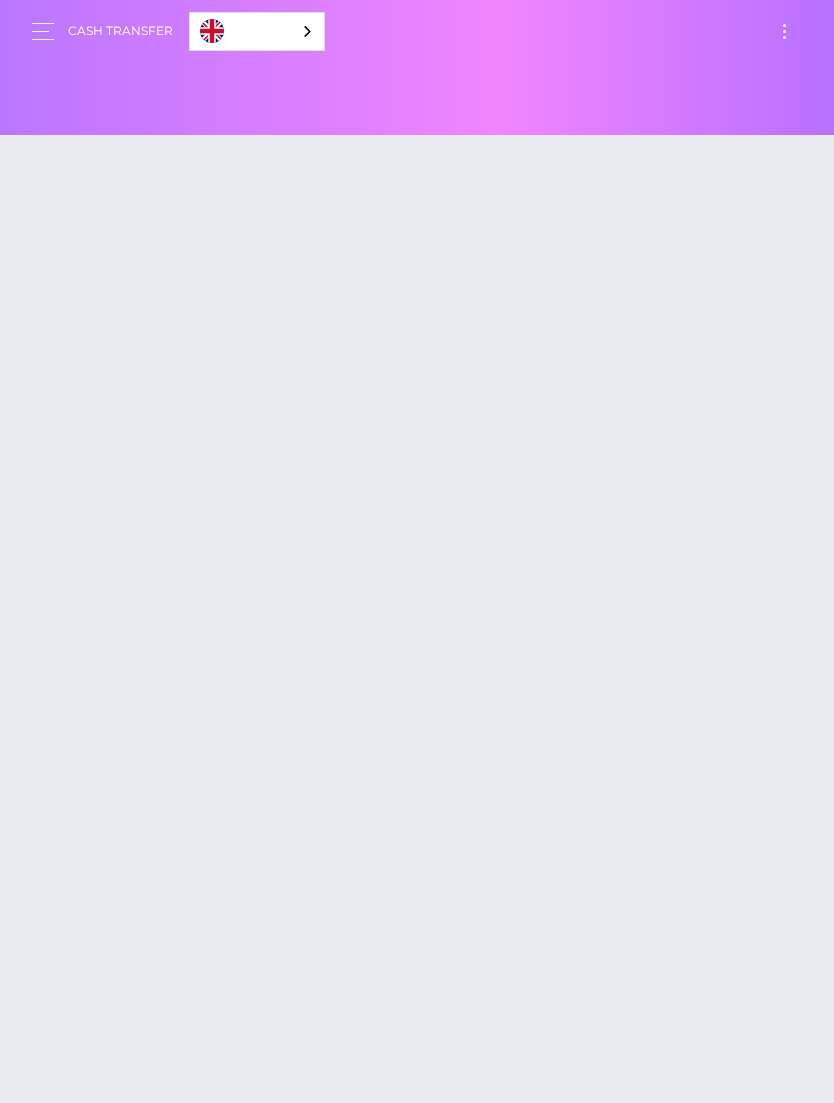 scroll, scrollTop: 0, scrollLeft: 0, axis: both 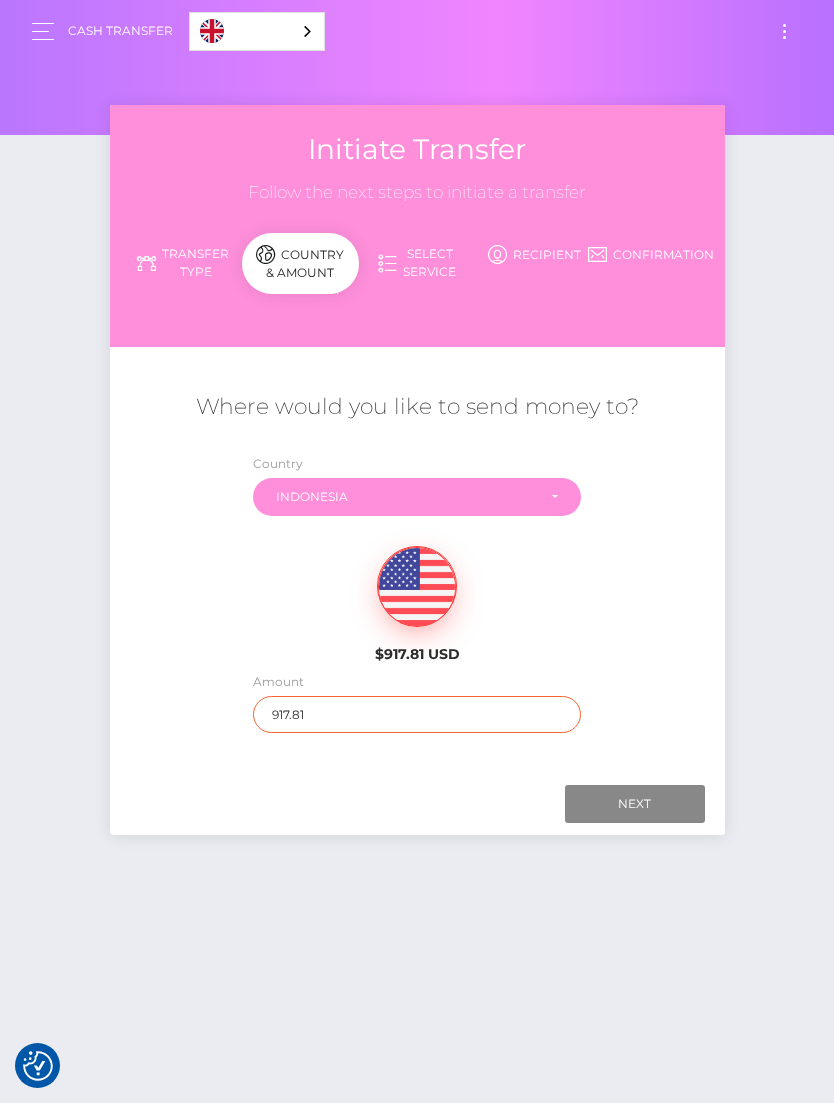 click on "917.81" at bounding box center (417, 714) 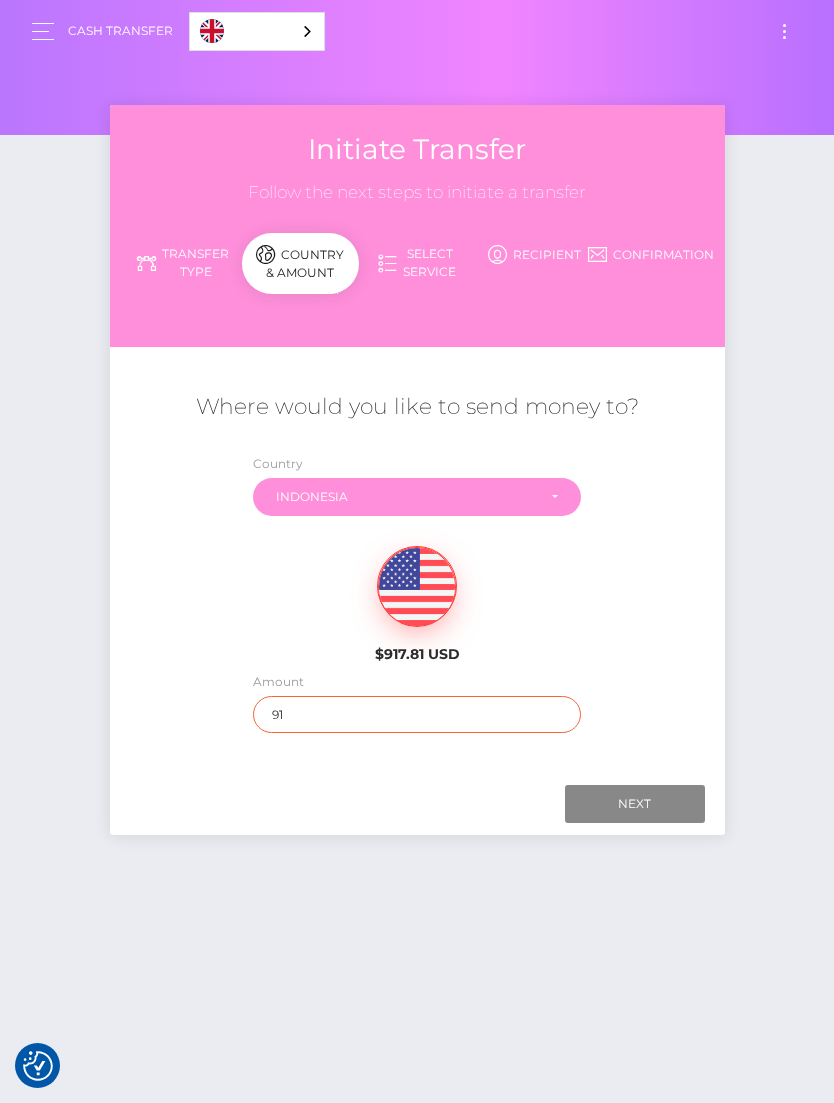 type on "9" 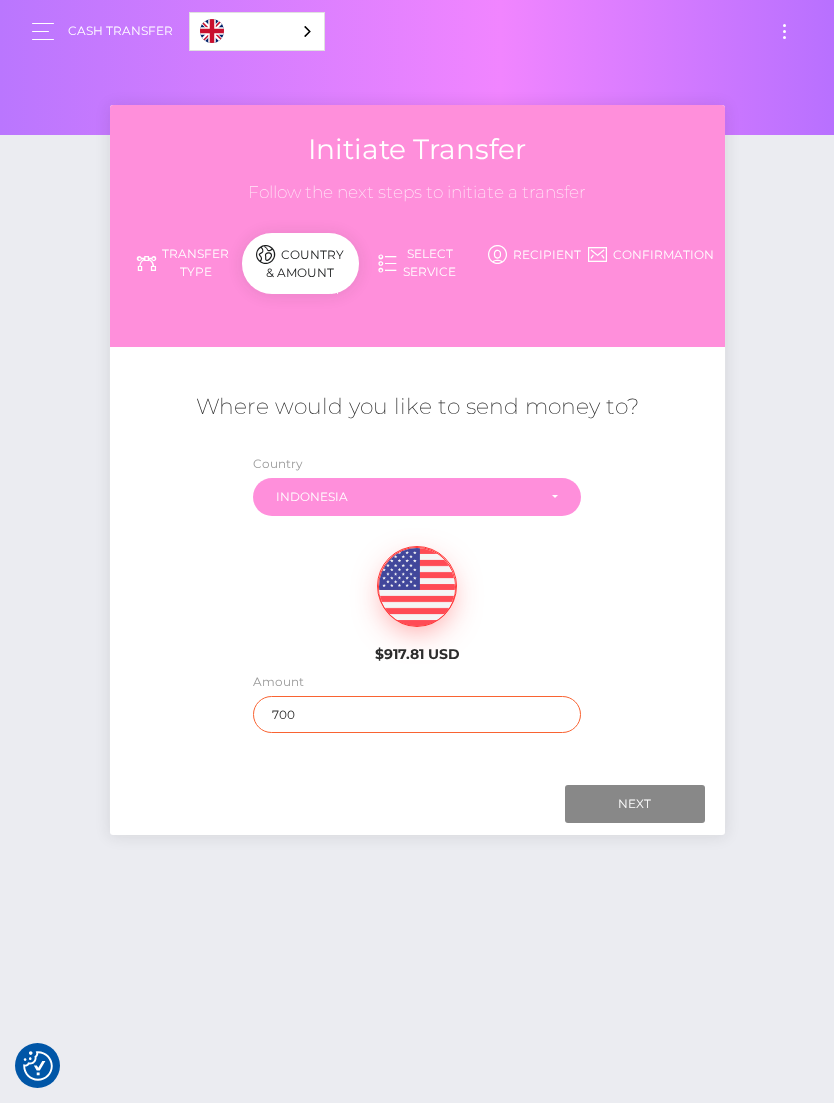 type on "700" 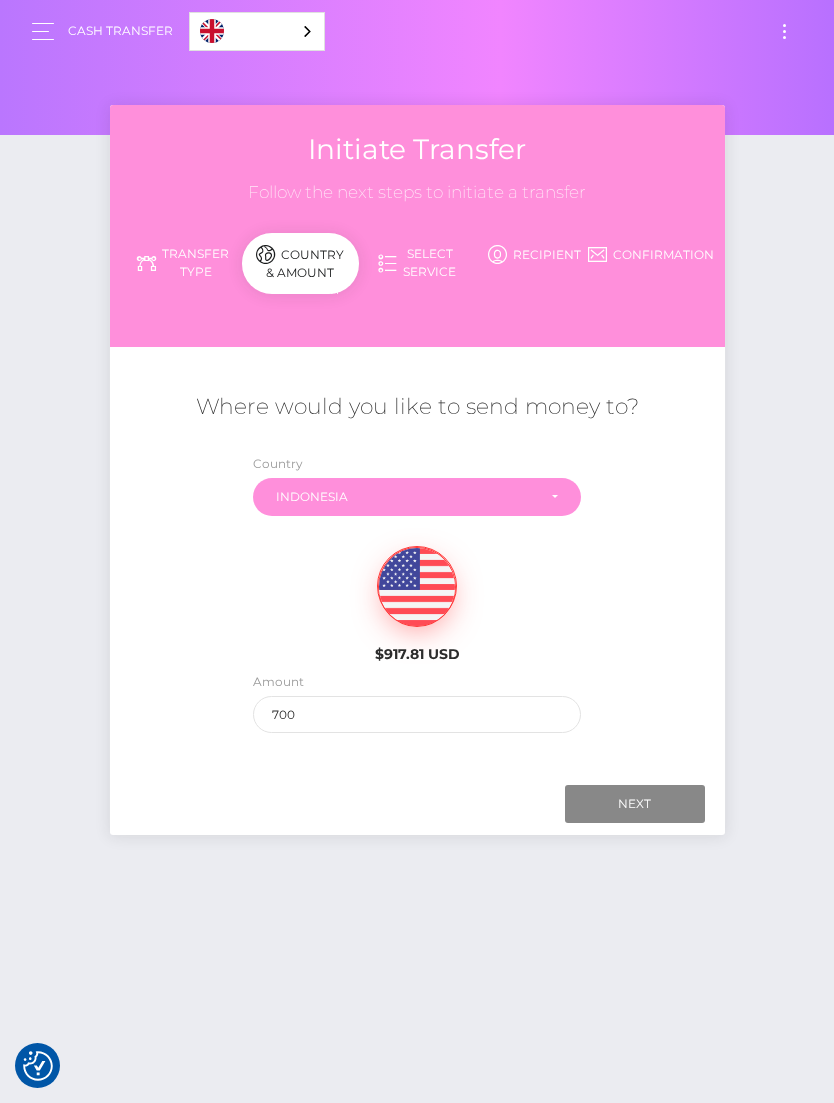 click on "Next" at bounding box center [635, 804] 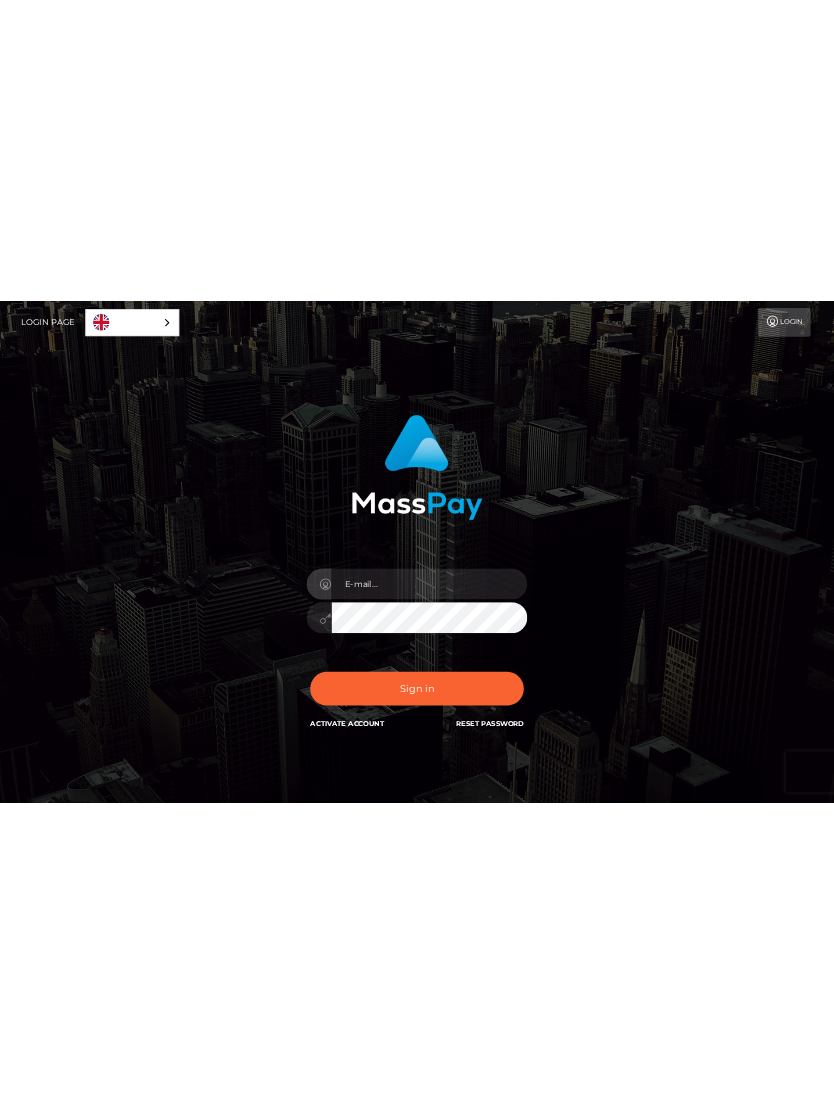 scroll, scrollTop: 0, scrollLeft: 0, axis: both 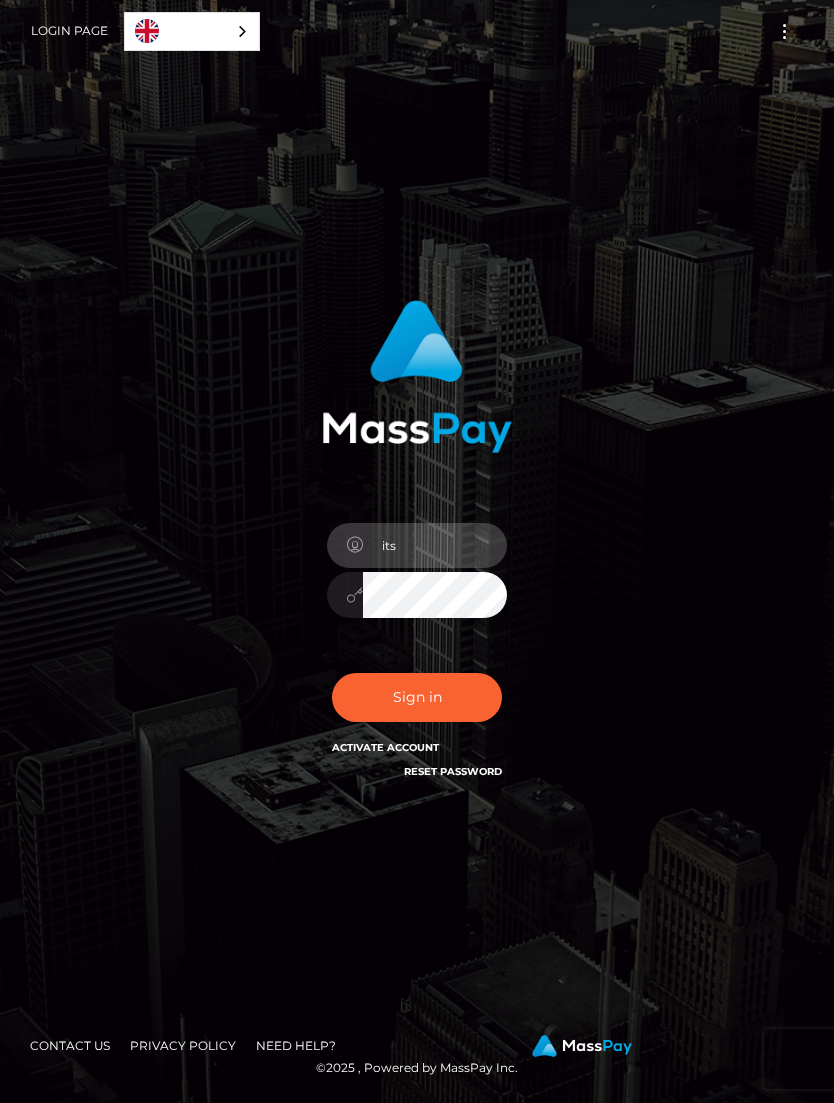 type on "[EMAIL_ADDRESS][DOMAIN_NAME]" 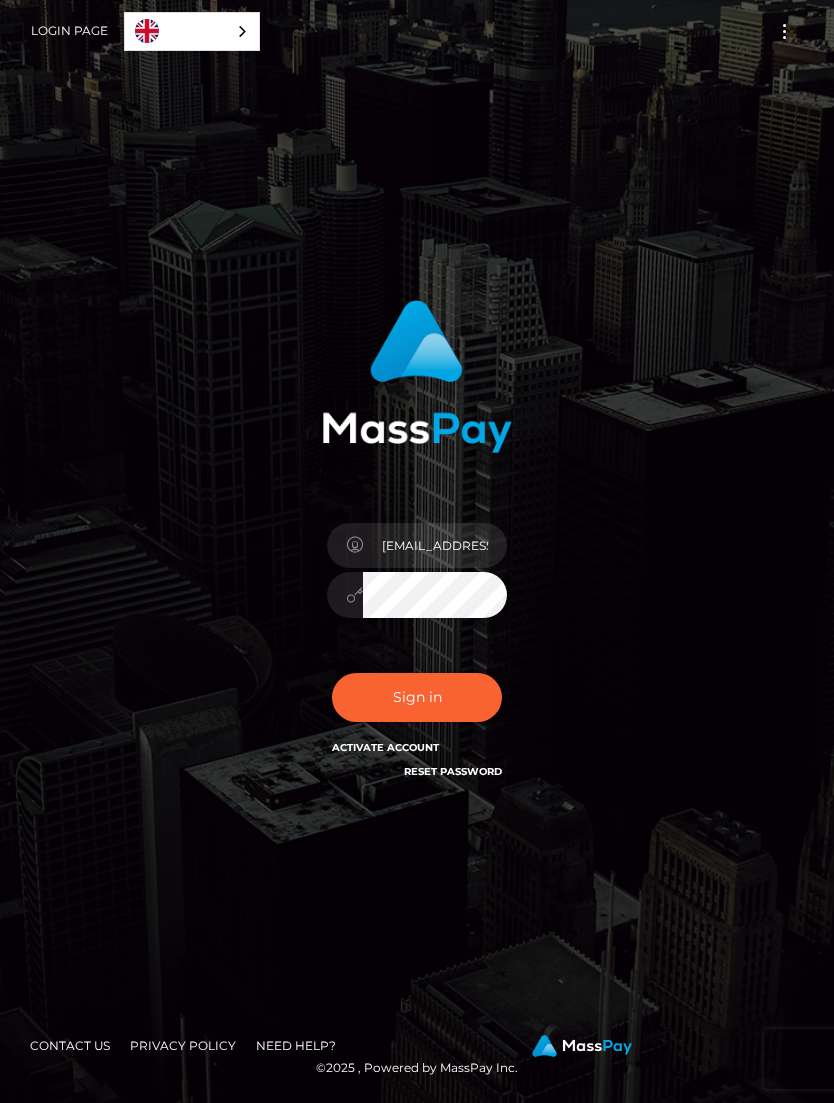 click on "Sign in" at bounding box center [417, 697] 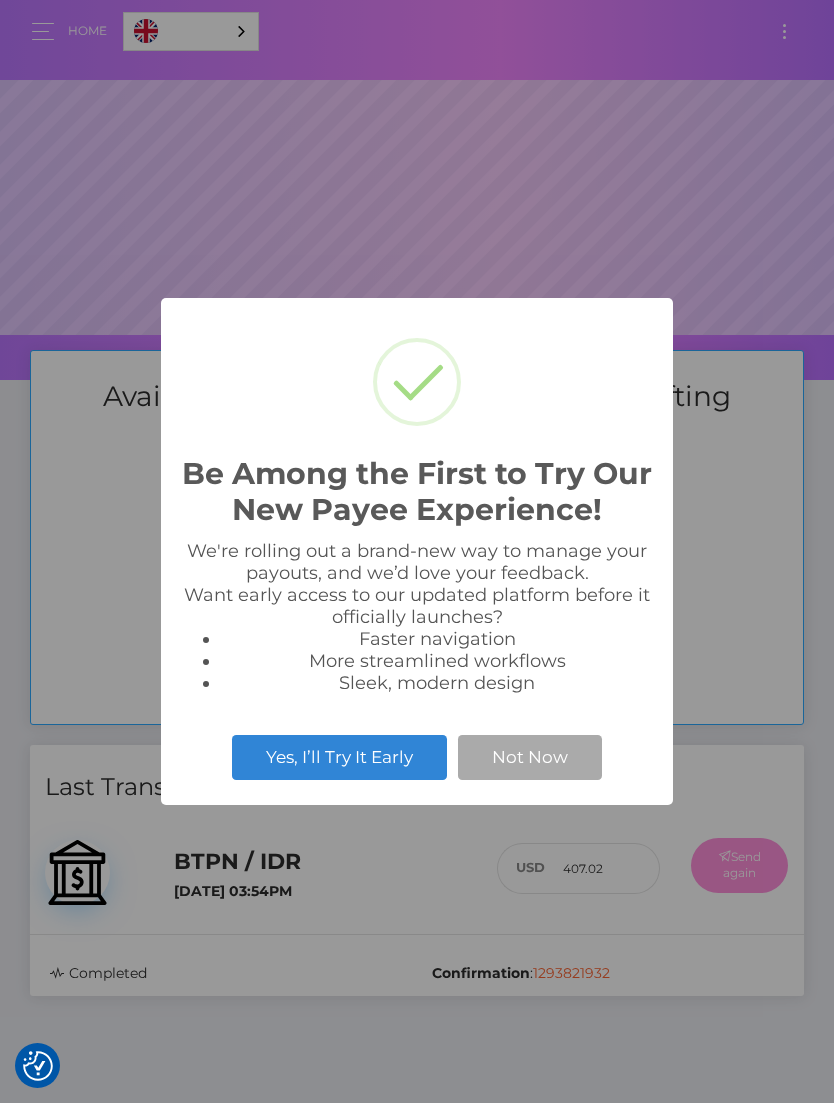 scroll, scrollTop: 0, scrollLeft: 0, axis: both 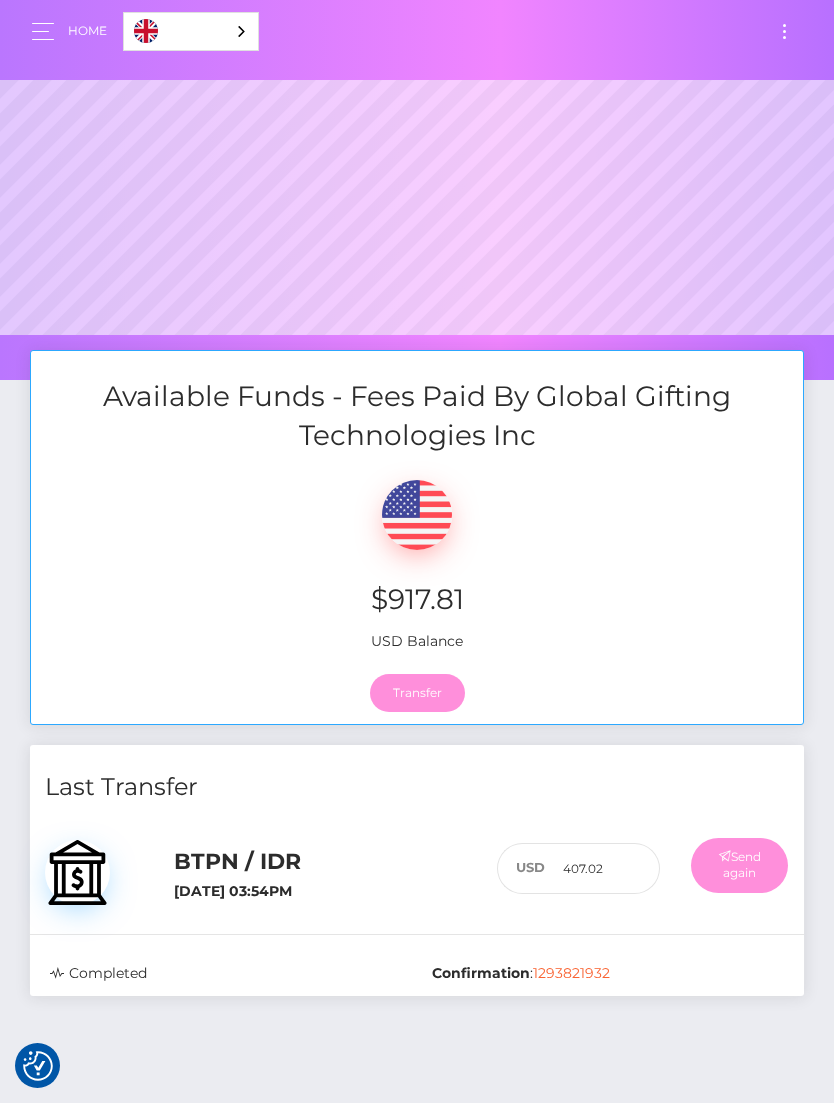 click on "Transfer" at bounding box center (417, 693) 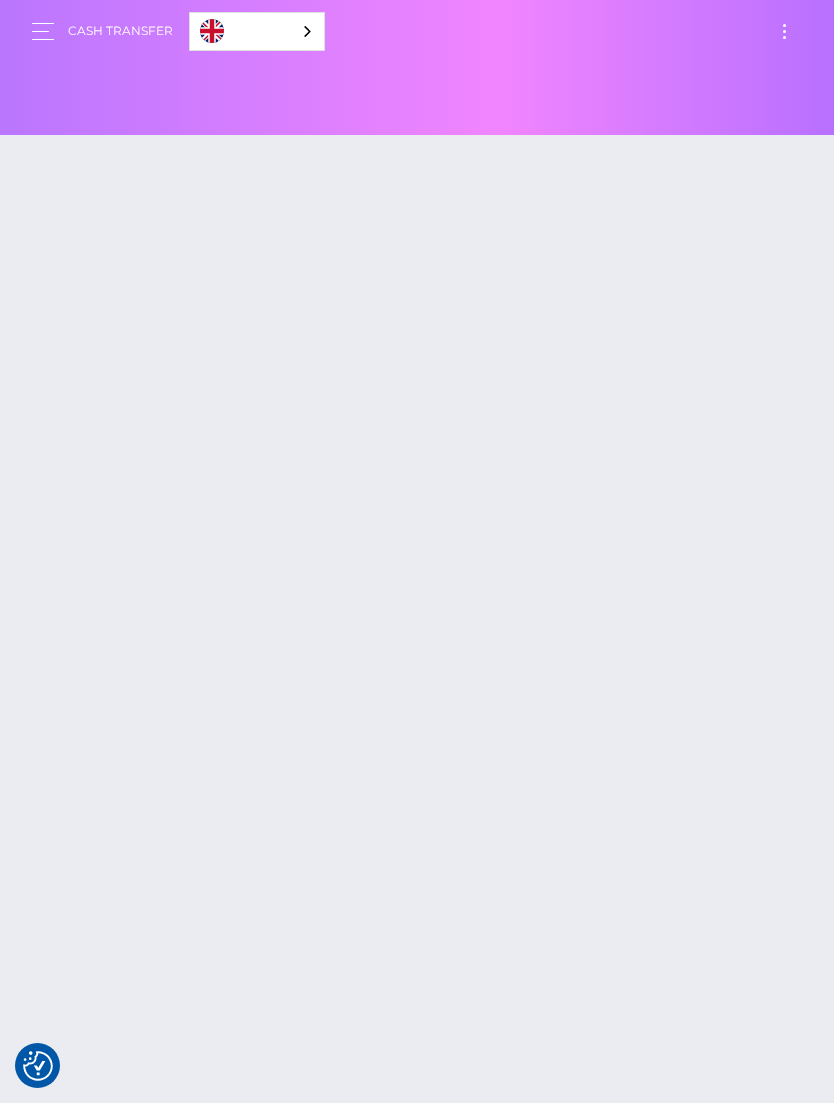 scroll, scrollTop: 0, scrollLeft: 0, axis: both 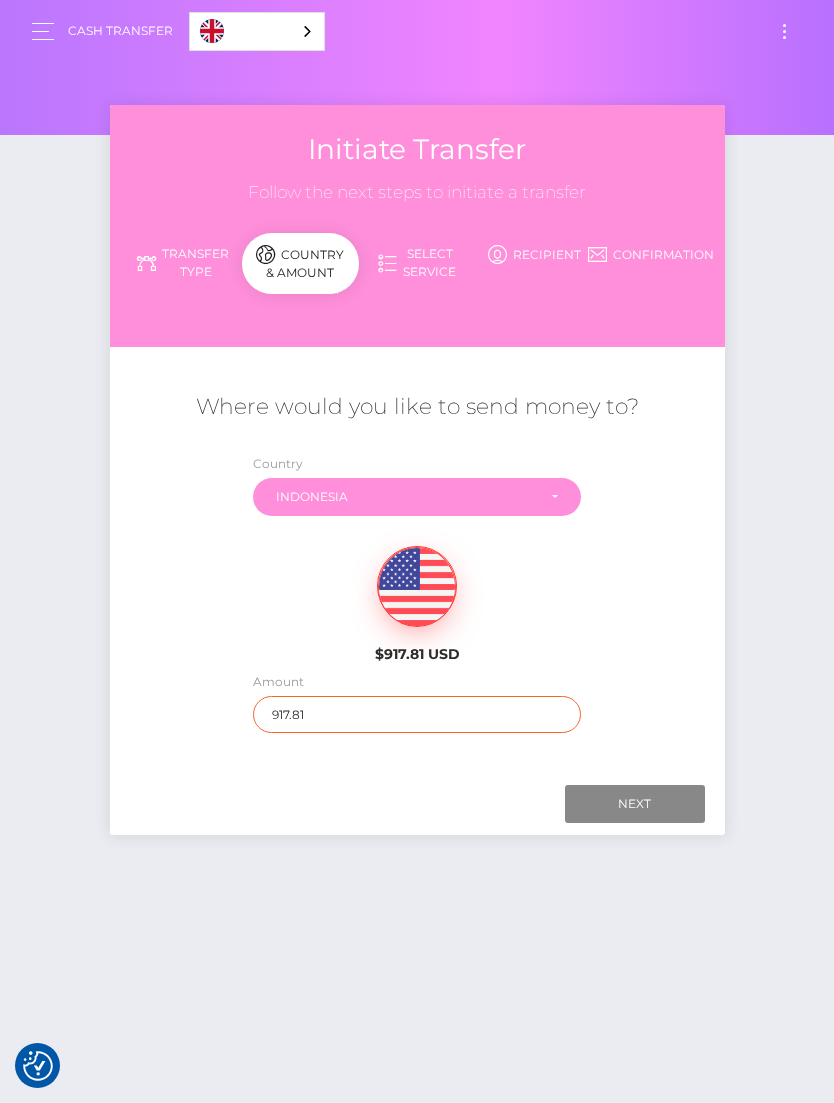 click on "917.81" at bounding box center [417, 714] 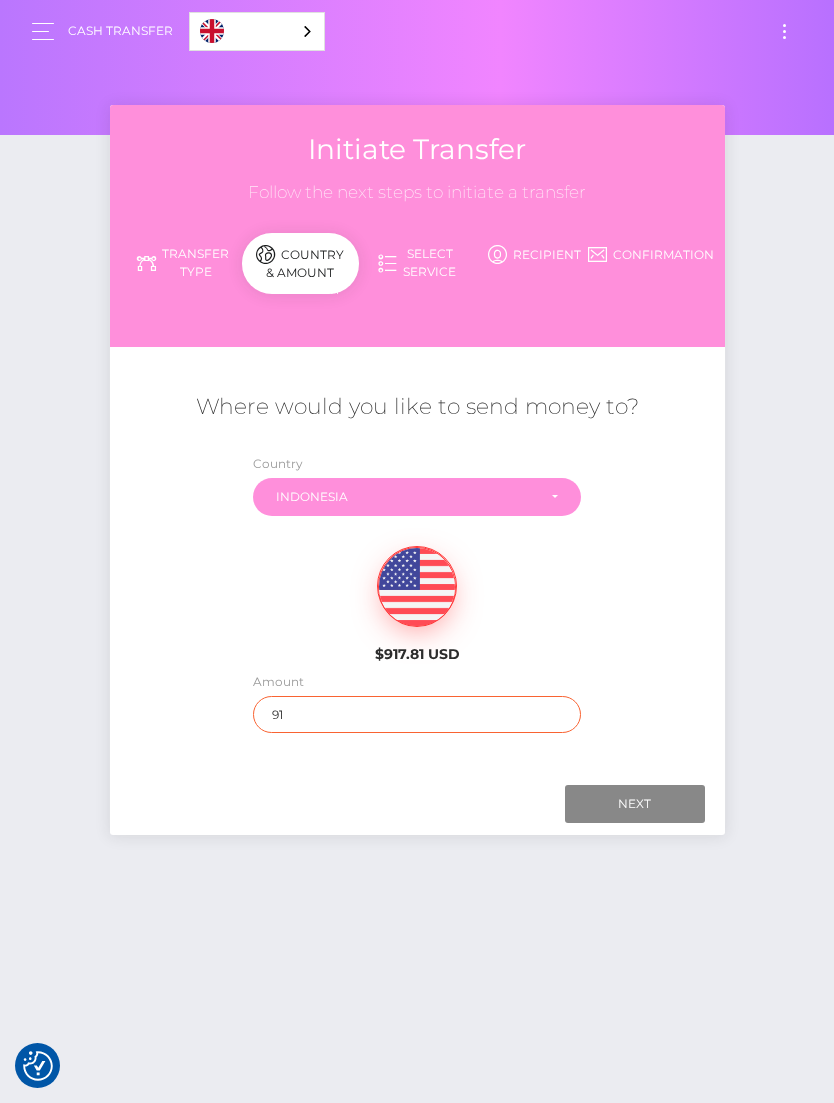 type on "9" 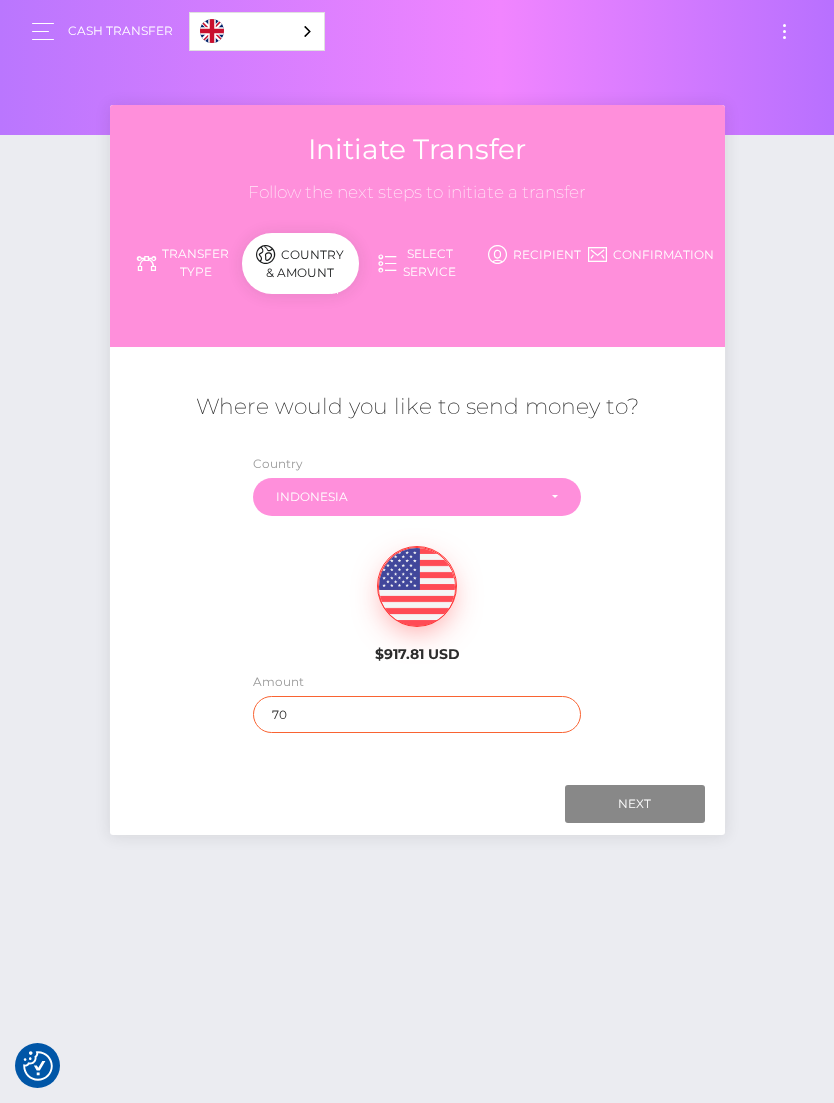 type on "700" 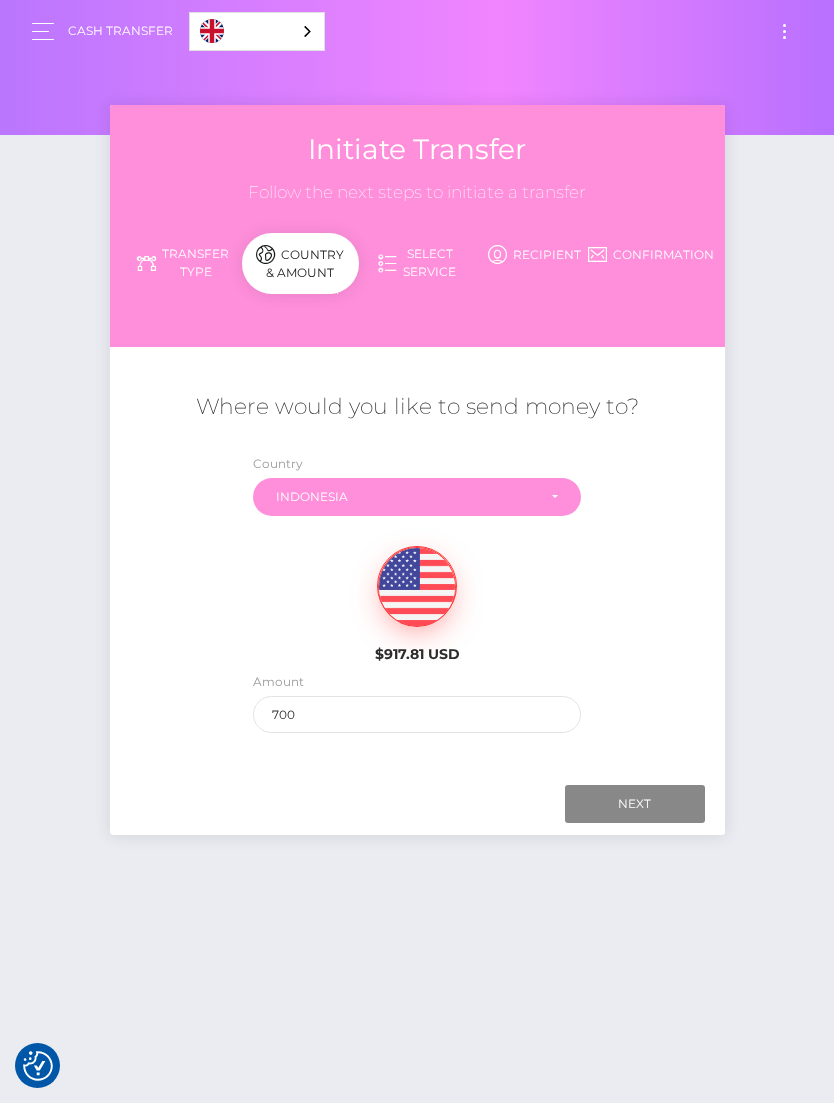 click on "Next" at bounding box center [635, 804] 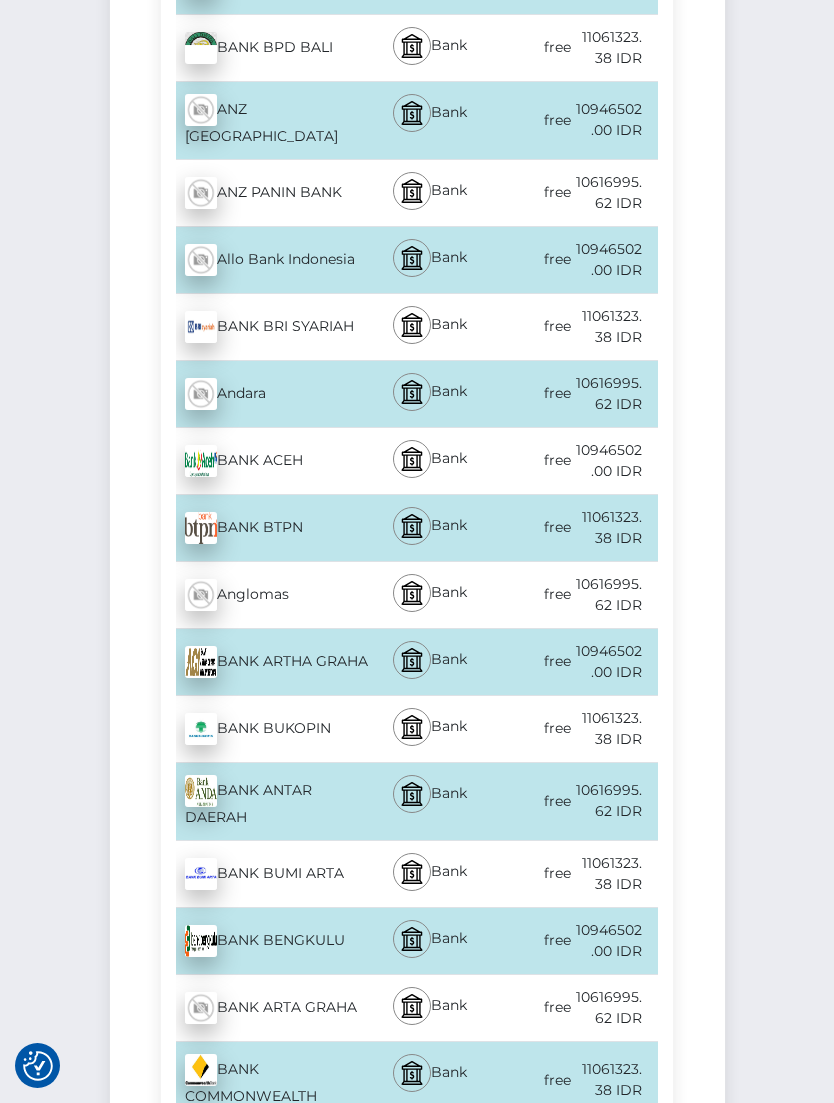 scroll, scrollTop: 745, scrollLeft: 0, axis: vertical 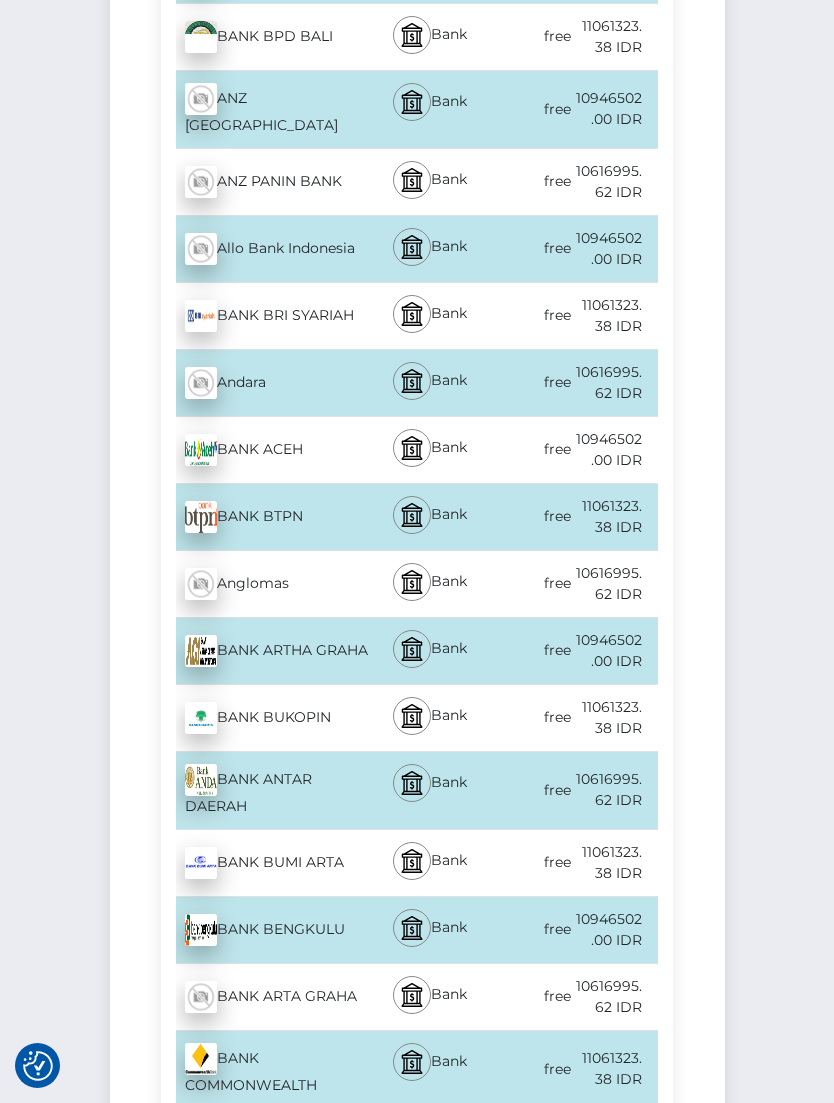 click on "BANK BTPN  - IDR" at bounding box center [264, 517] 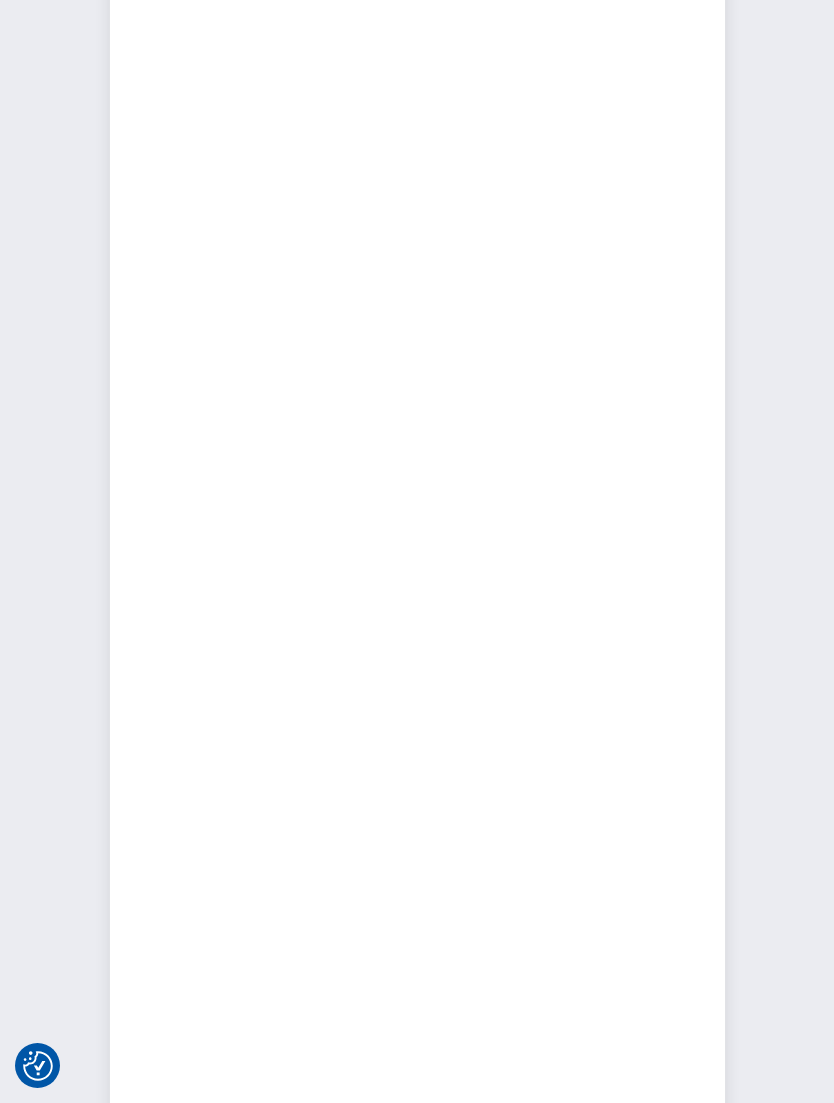 scroll, scrollTop: 0, scrollLeft: 0, axis: both 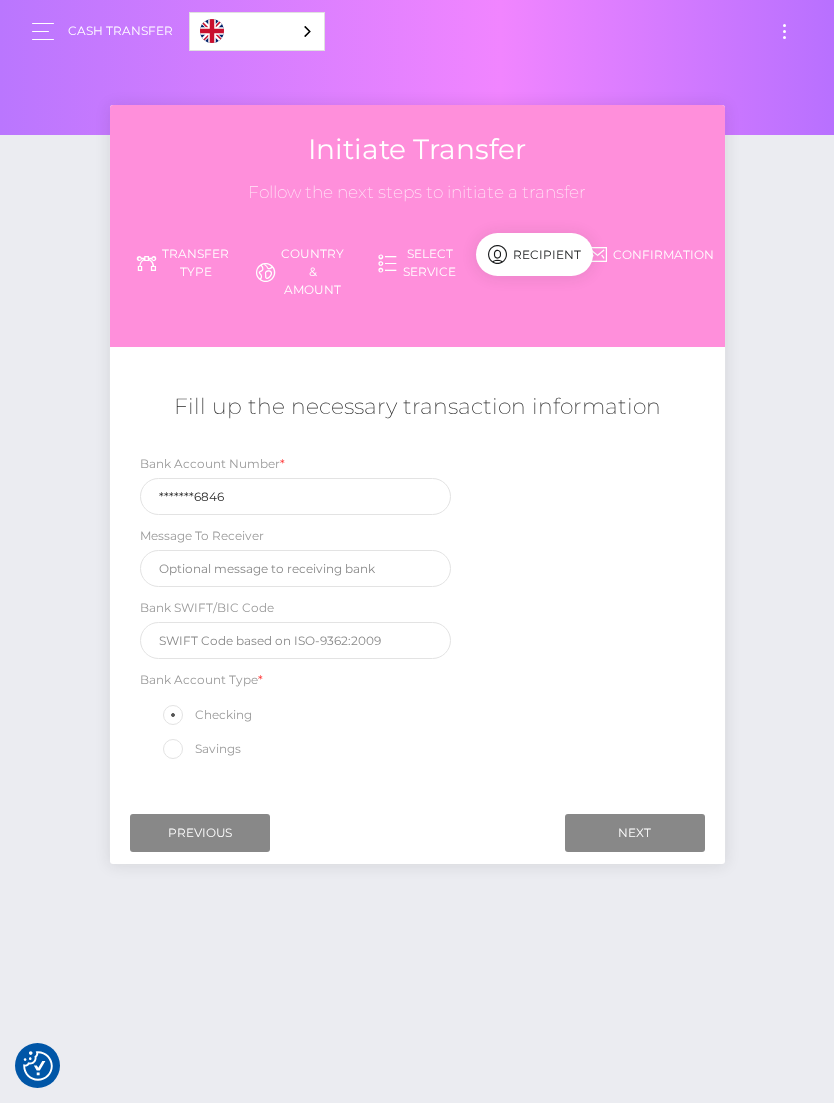 click on "Next" at bounding box center [635, 833] 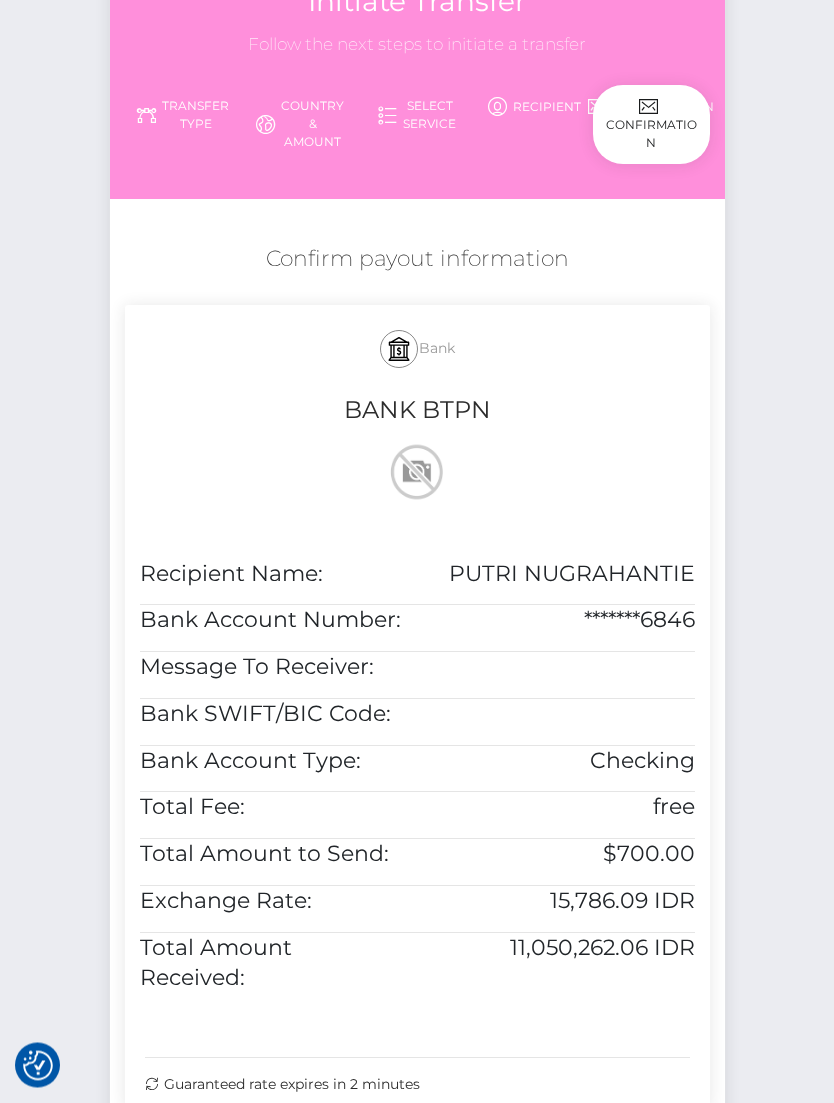scroll, scrollTop: 305, scrollLeft: 0, axis: vertical 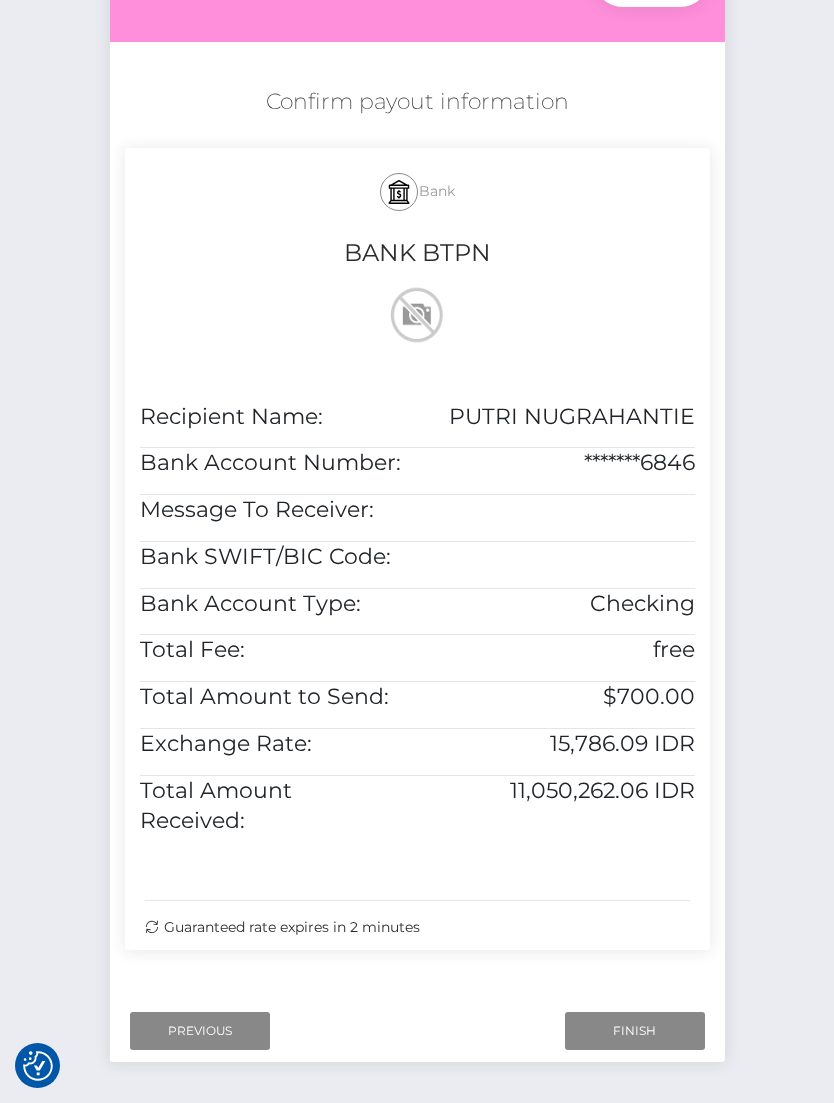 click on "Finish" at bounding box center [635, 1031] 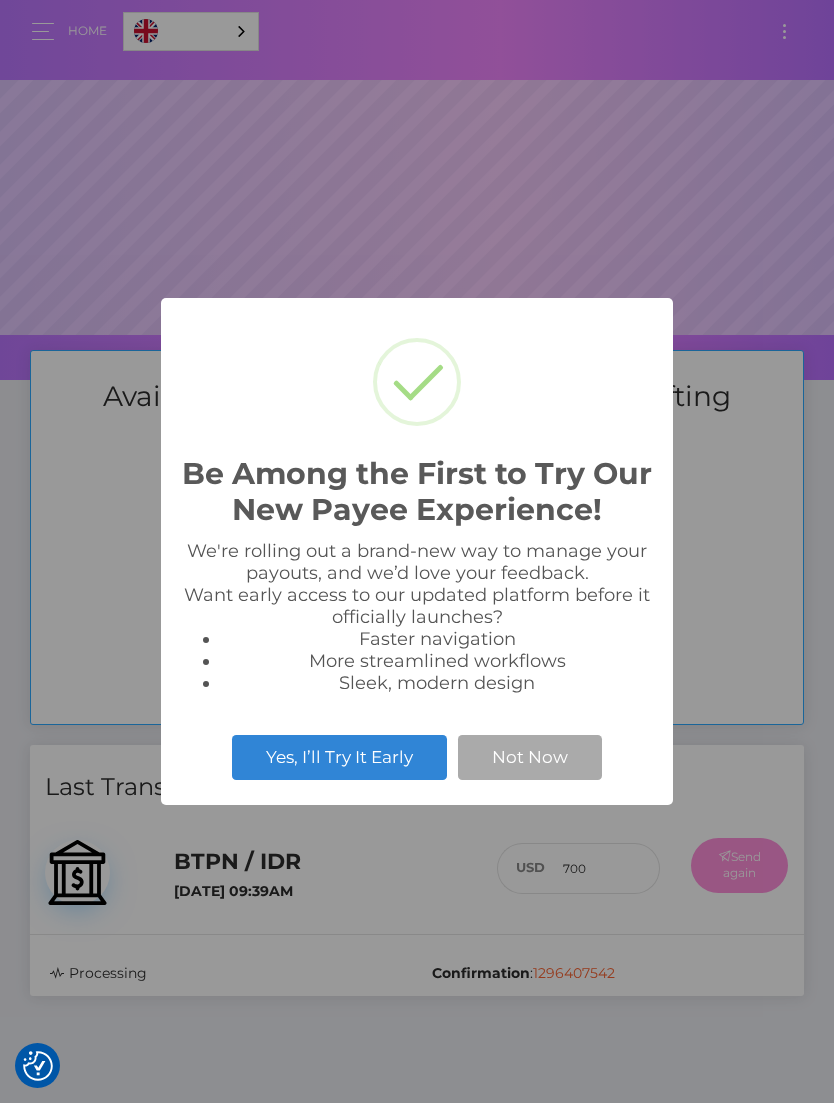 scroll, scrollTop: 0, scrollLeft: 0, axis: both 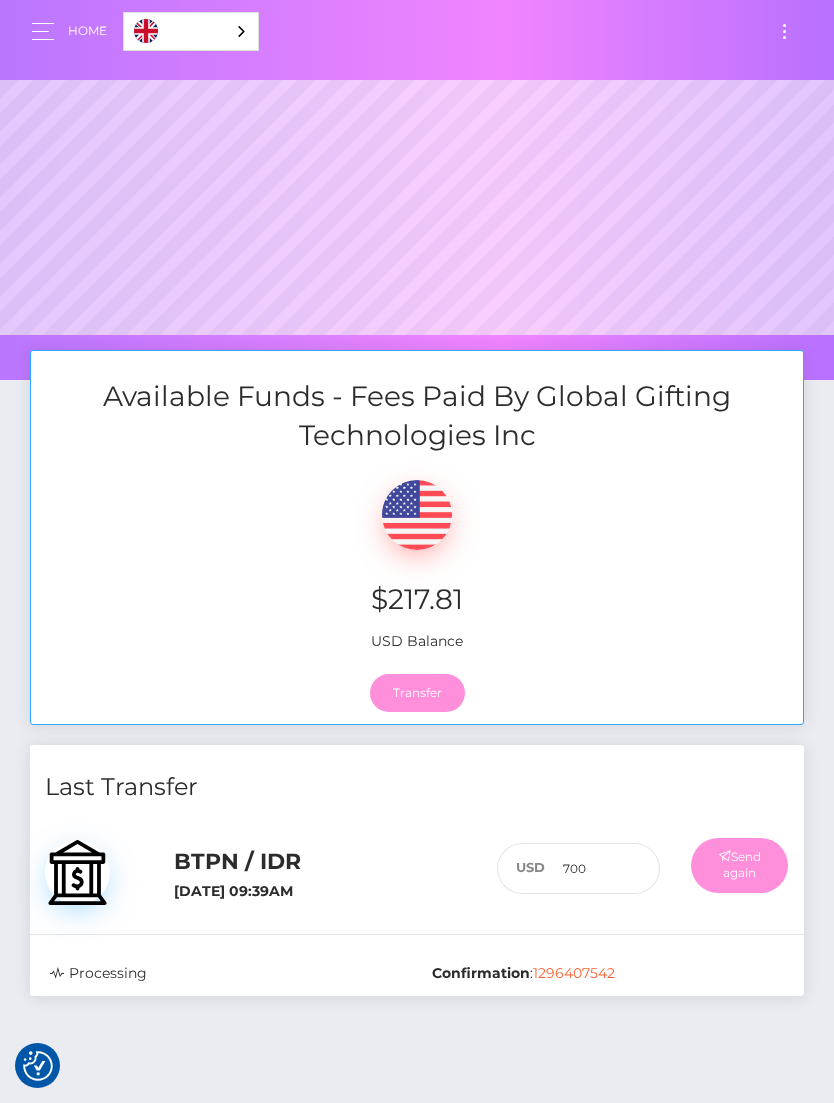 click on "Transfer" at bounding box center (417, 693) 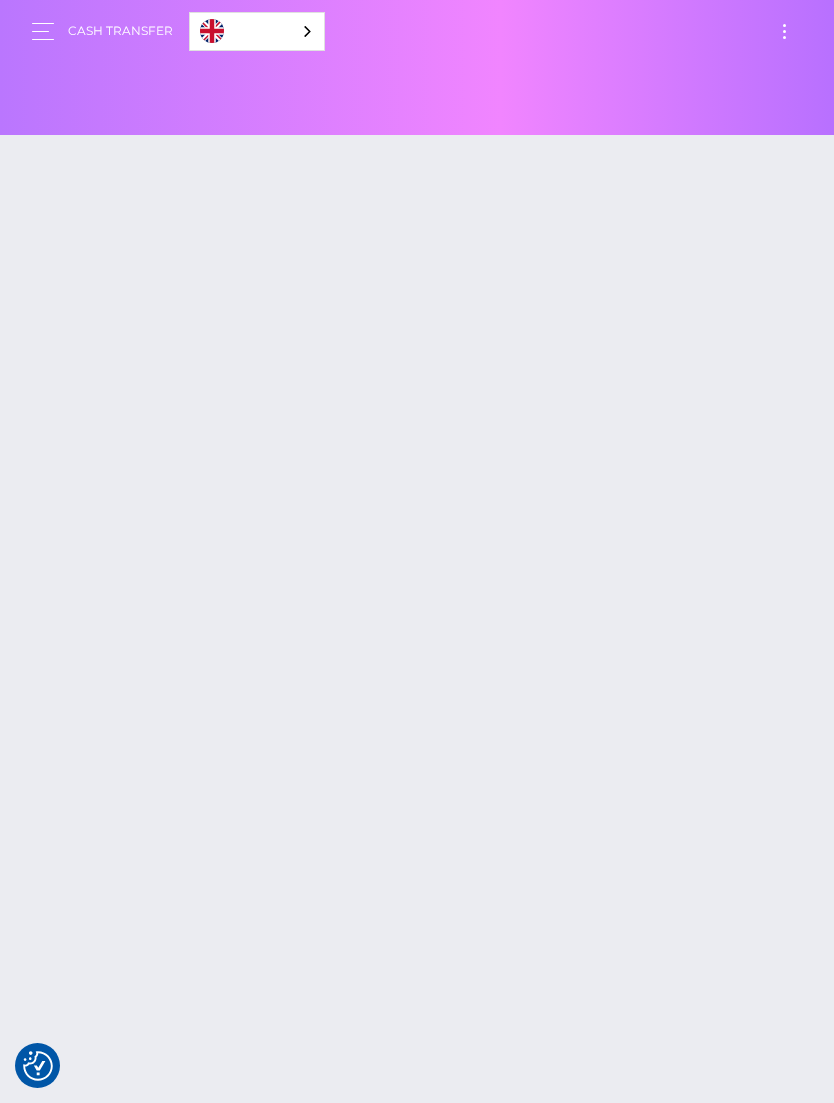 scroll, scrollTop: 0, scrollLeft: 0, axis: both 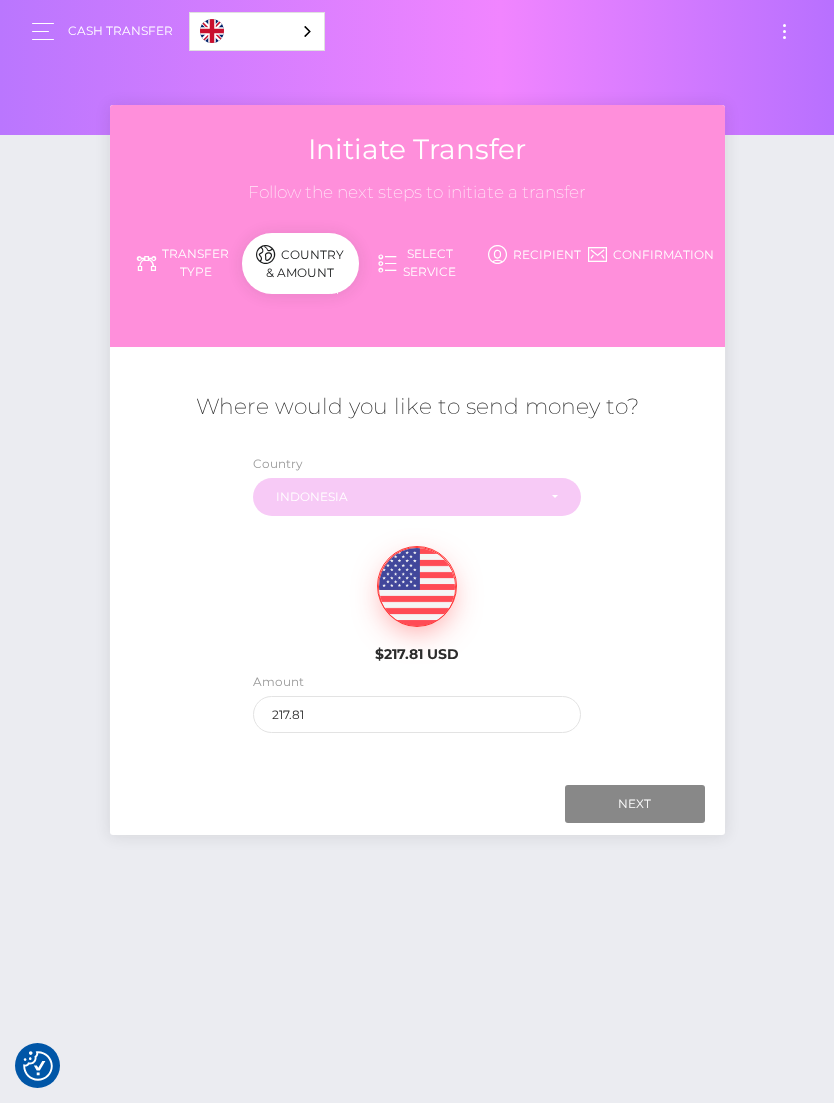 click on "Indonesia" at bounding box center (406, 497) 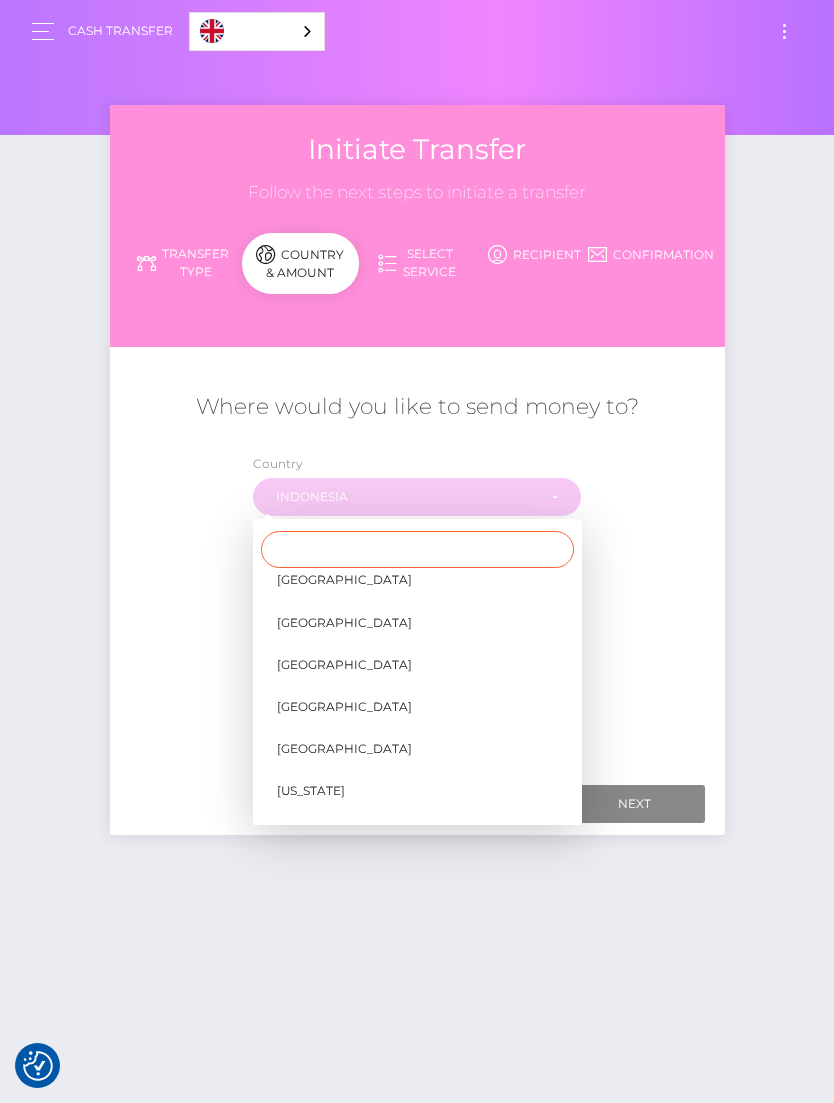 click at bounding box center [417, 549] 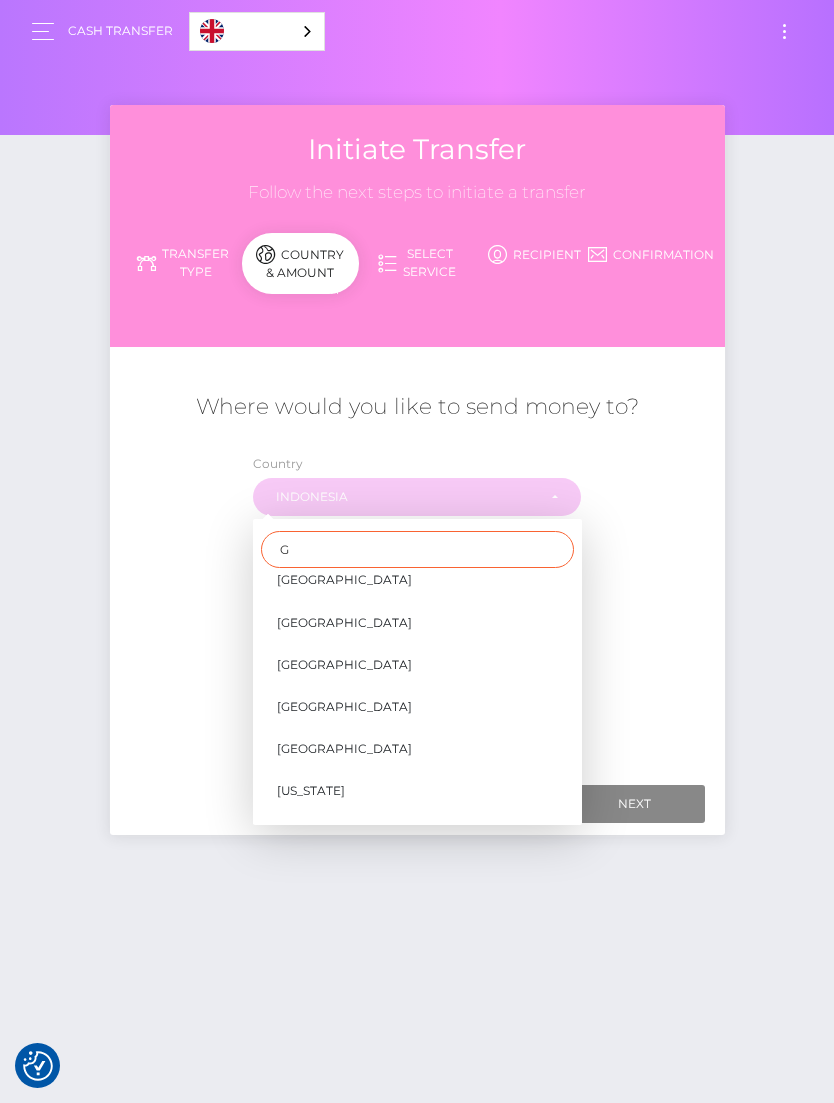 scroll, scrollTop: 0, scrollLeft: 0, axis: both 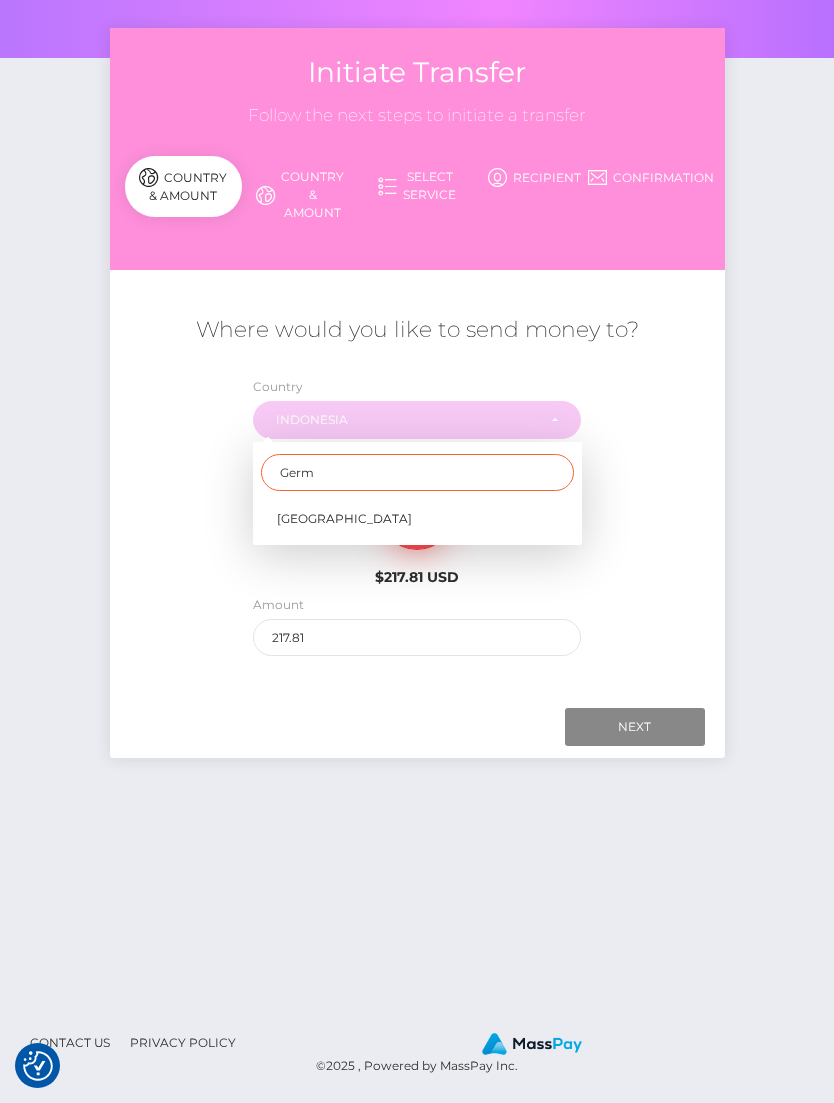 type on "Germ" 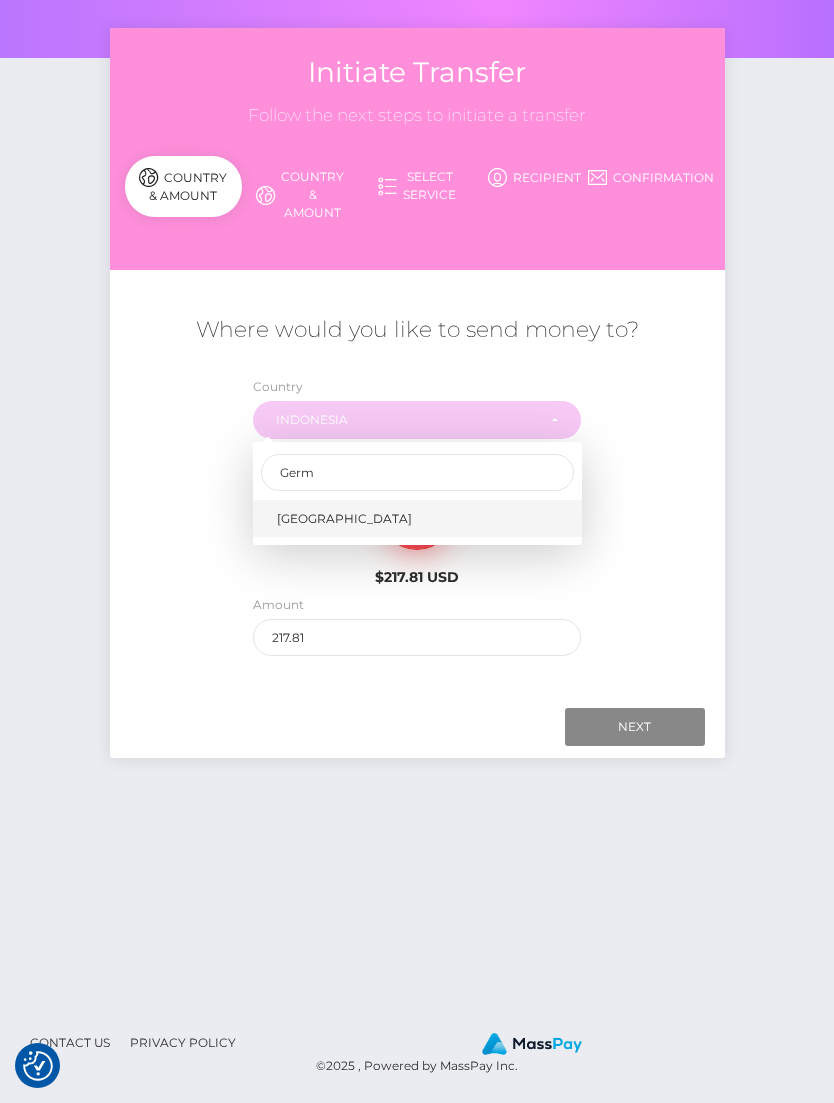 click on "Germany" at bounding box center [417, 518] 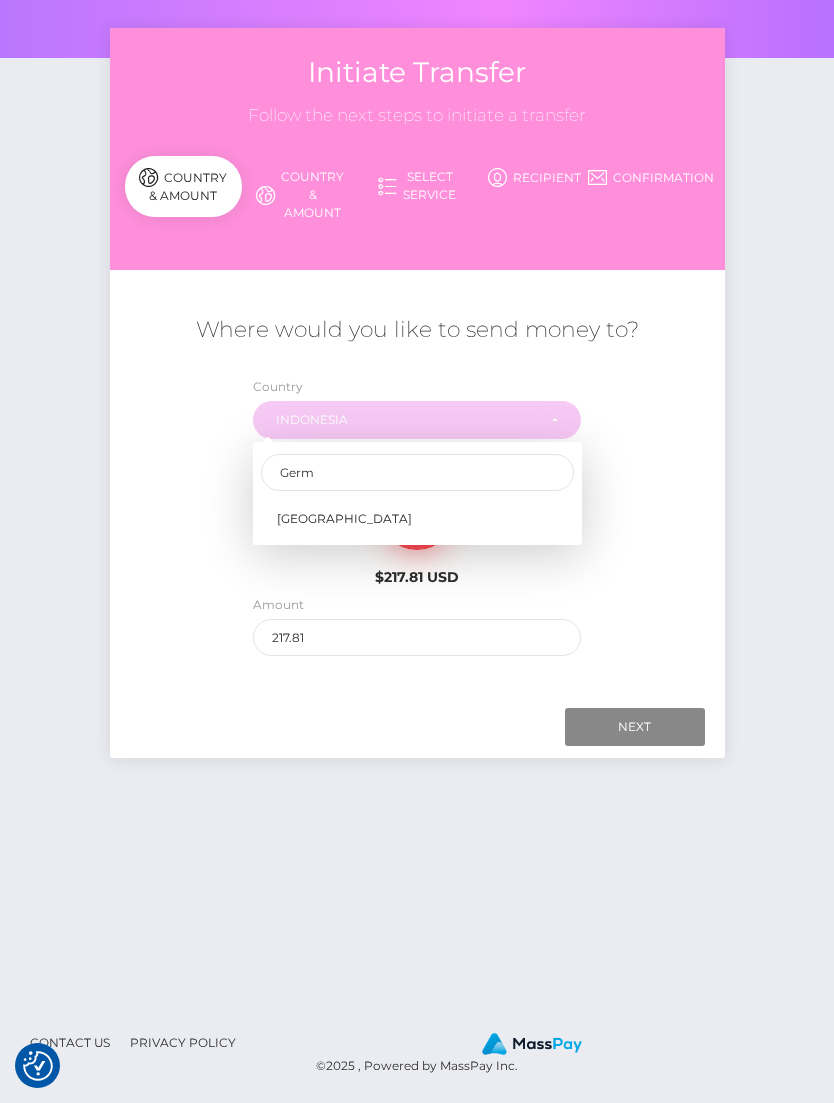 select on "DEU" 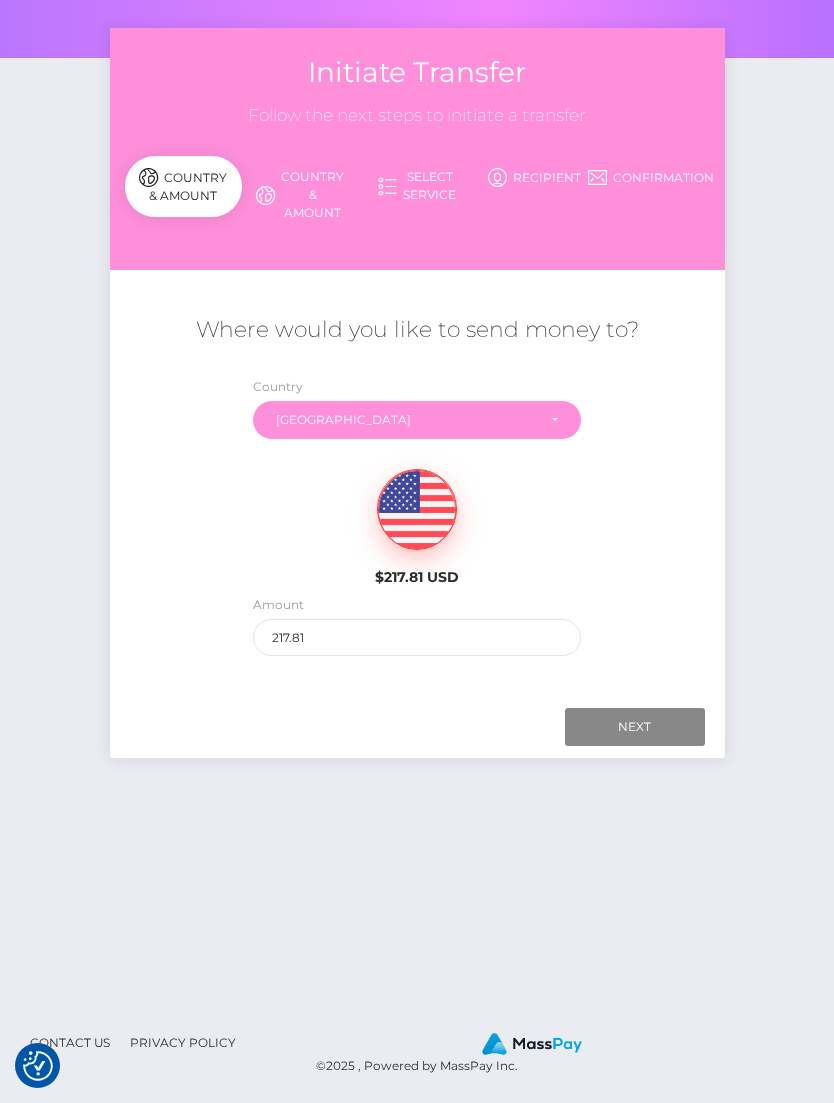 click on "Next" at bounding box center [635, 727] 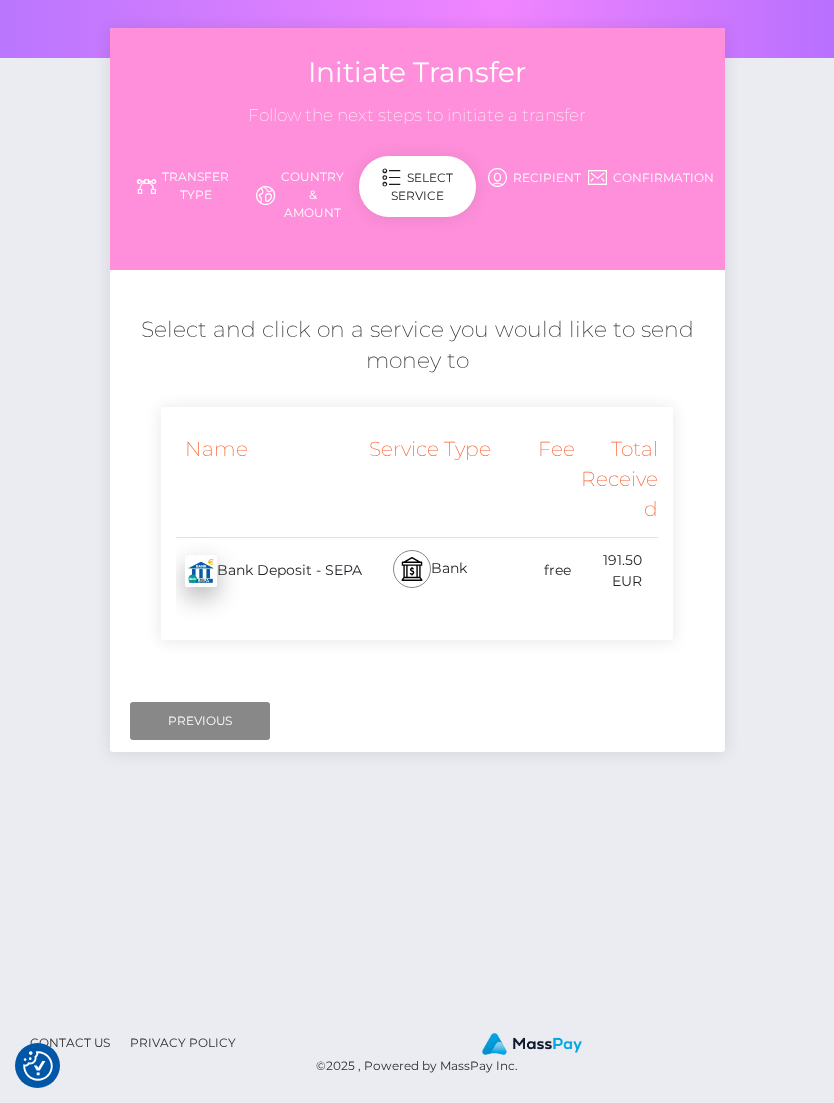 click on "free" at bounding box center (533, 570) 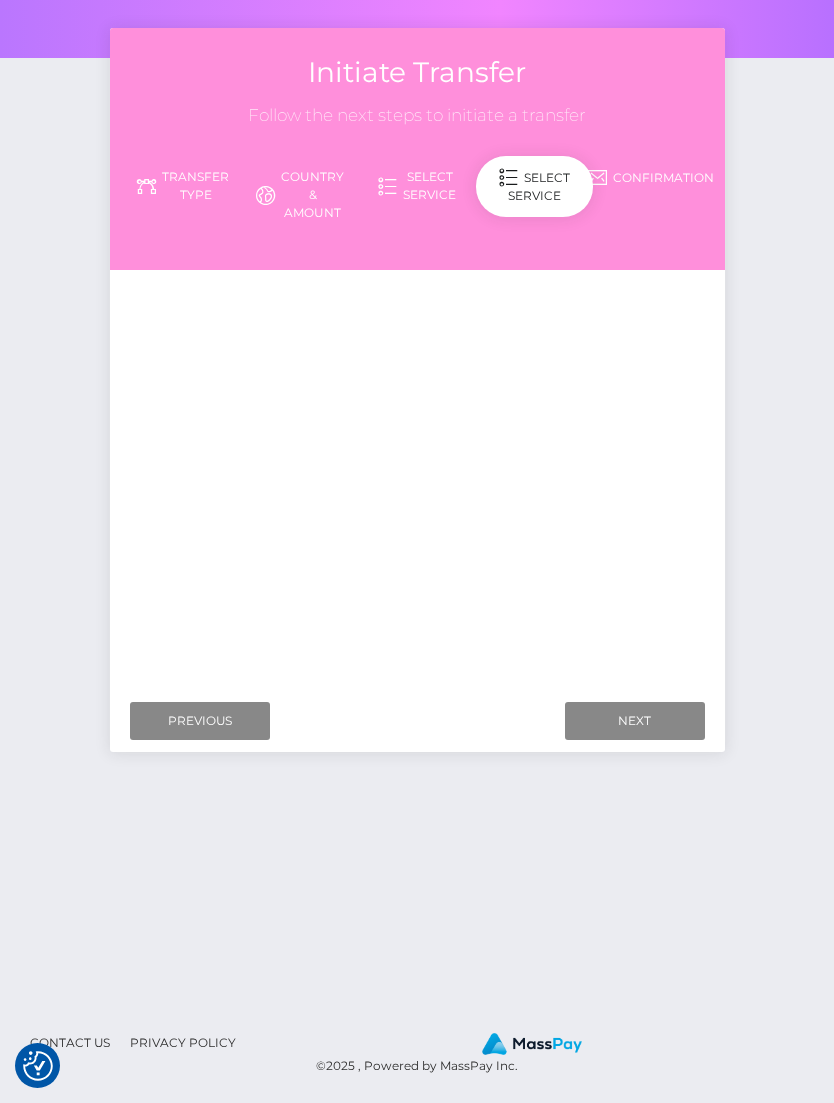 scroll, scrollTop: 0, scrollLeft: 0, axis: both 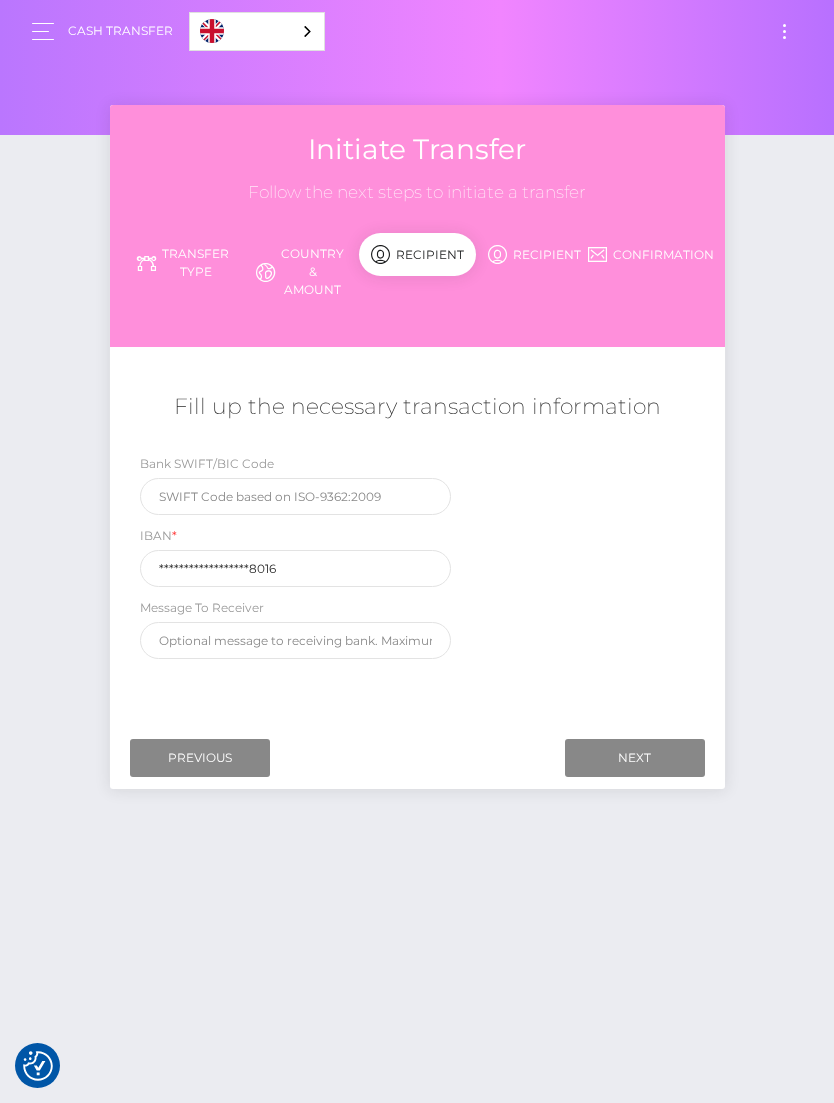 click on "Next" at bounding box center [635, 758] 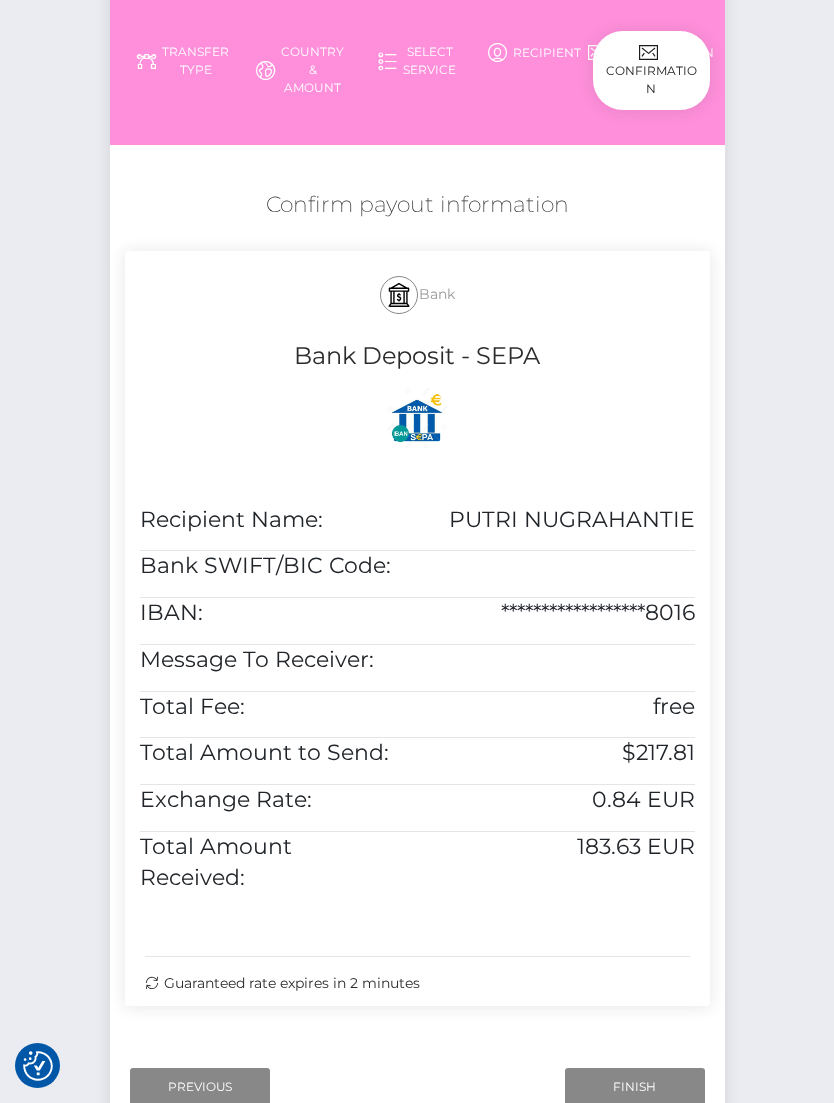 scroll, scrollTop: 259, scrollLeft: 0, axis: vertical 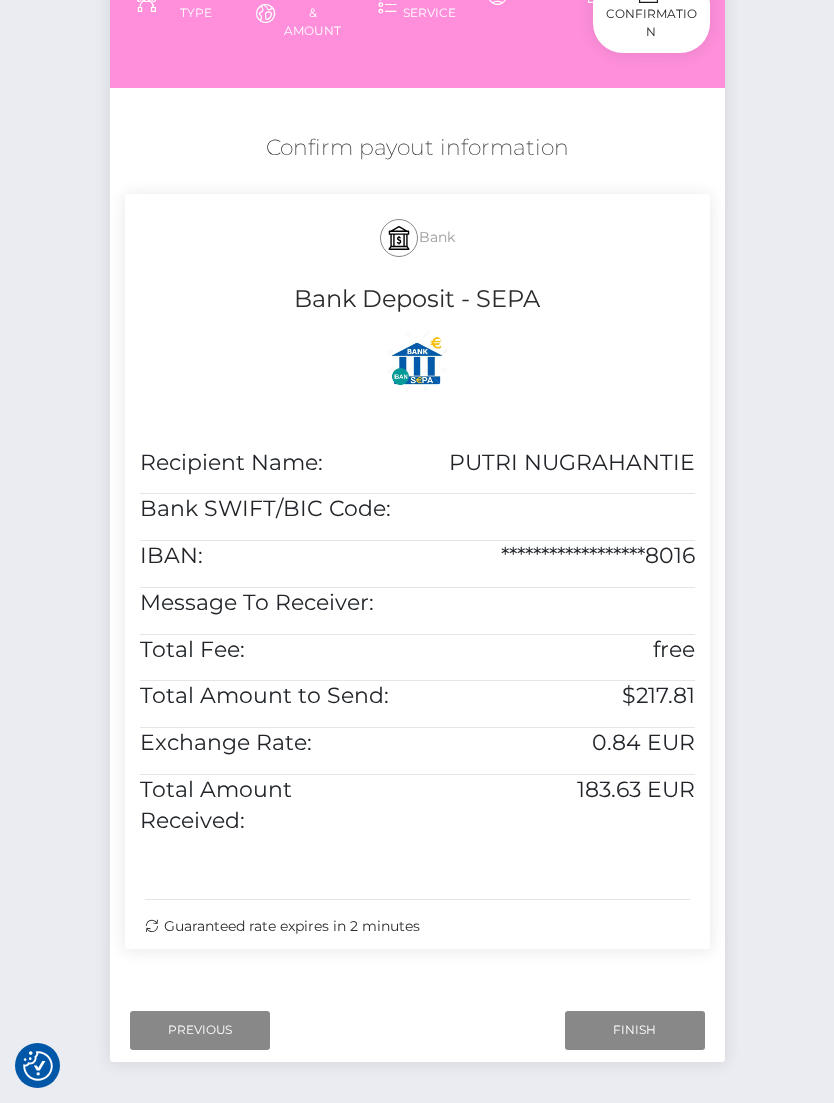 click on "Finish" at bounding box center [635, 1030] 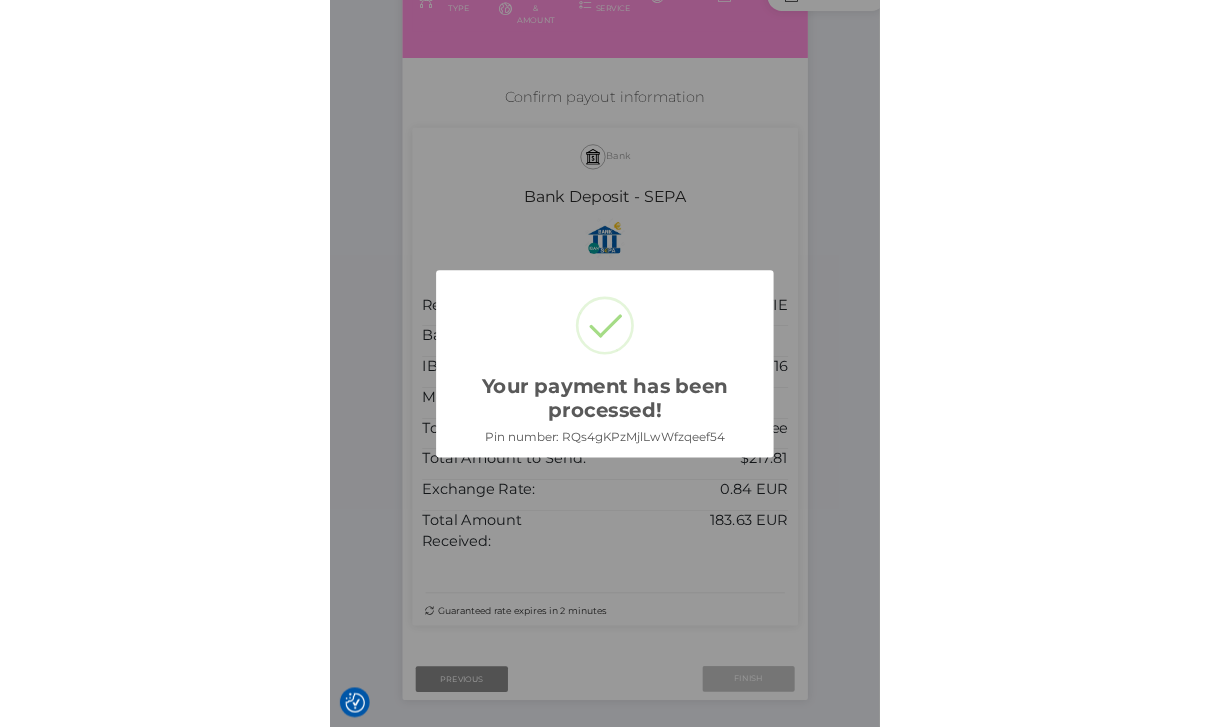 scroll, scrollTop: 617, scrollLeft: 0, axis: vertical 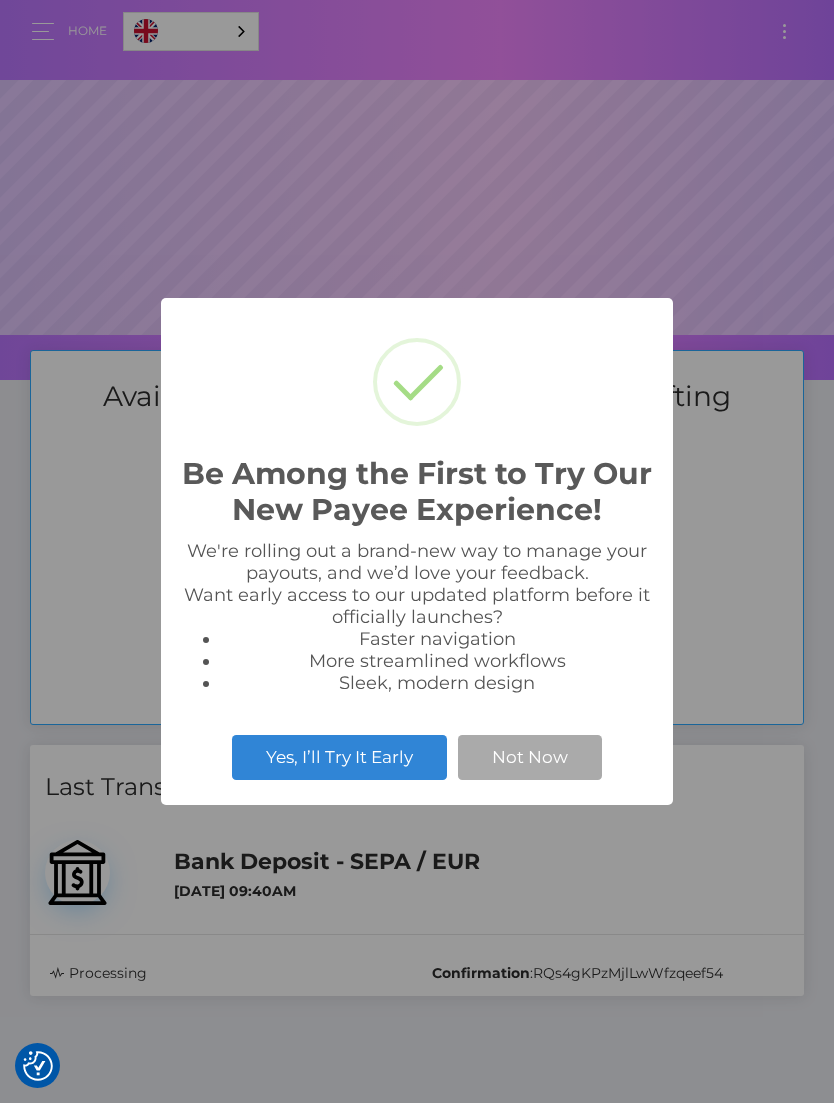 click on "Not Now" at bounding box center [530, 757] 